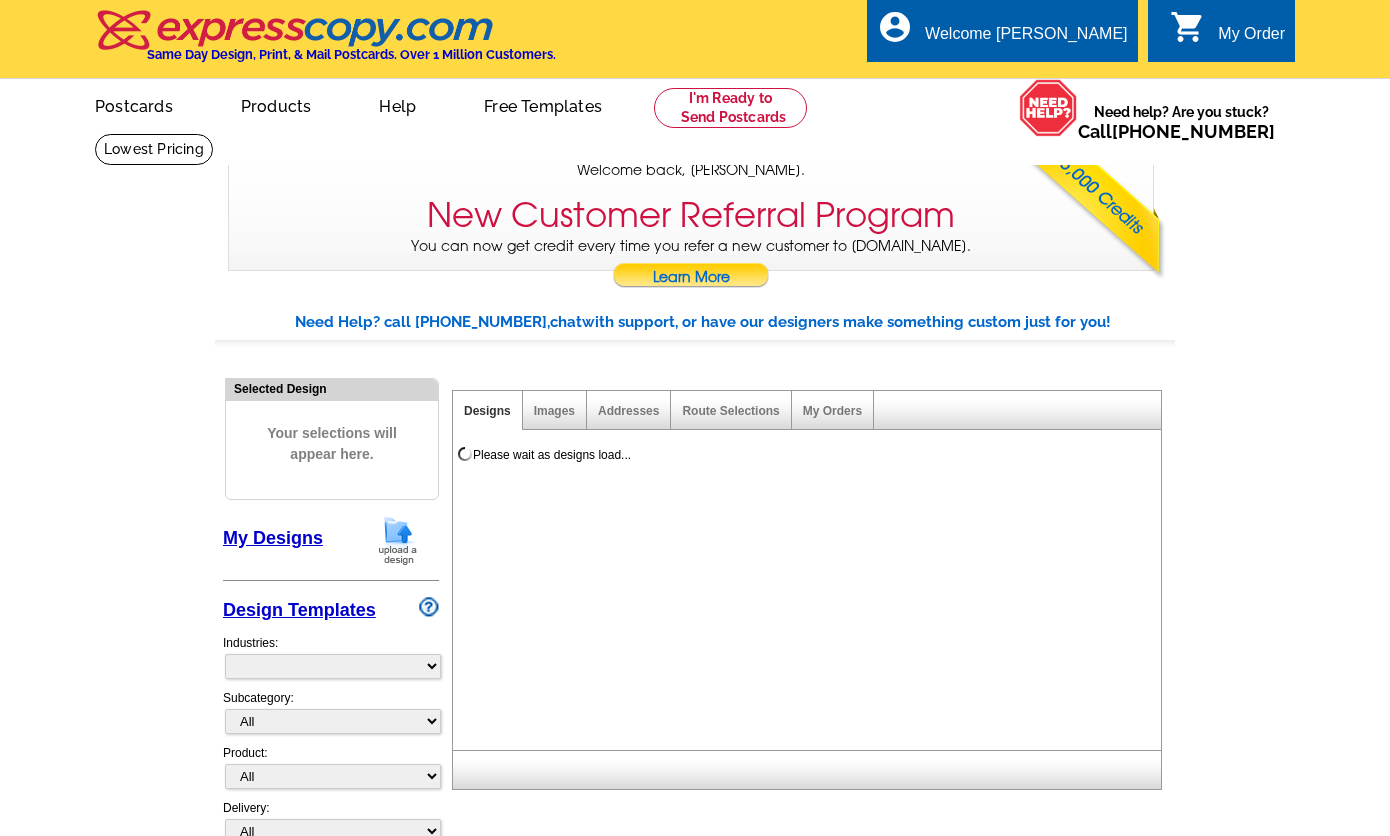 scroll, scrollTop: 0, scrollLeft: 0, axis: both 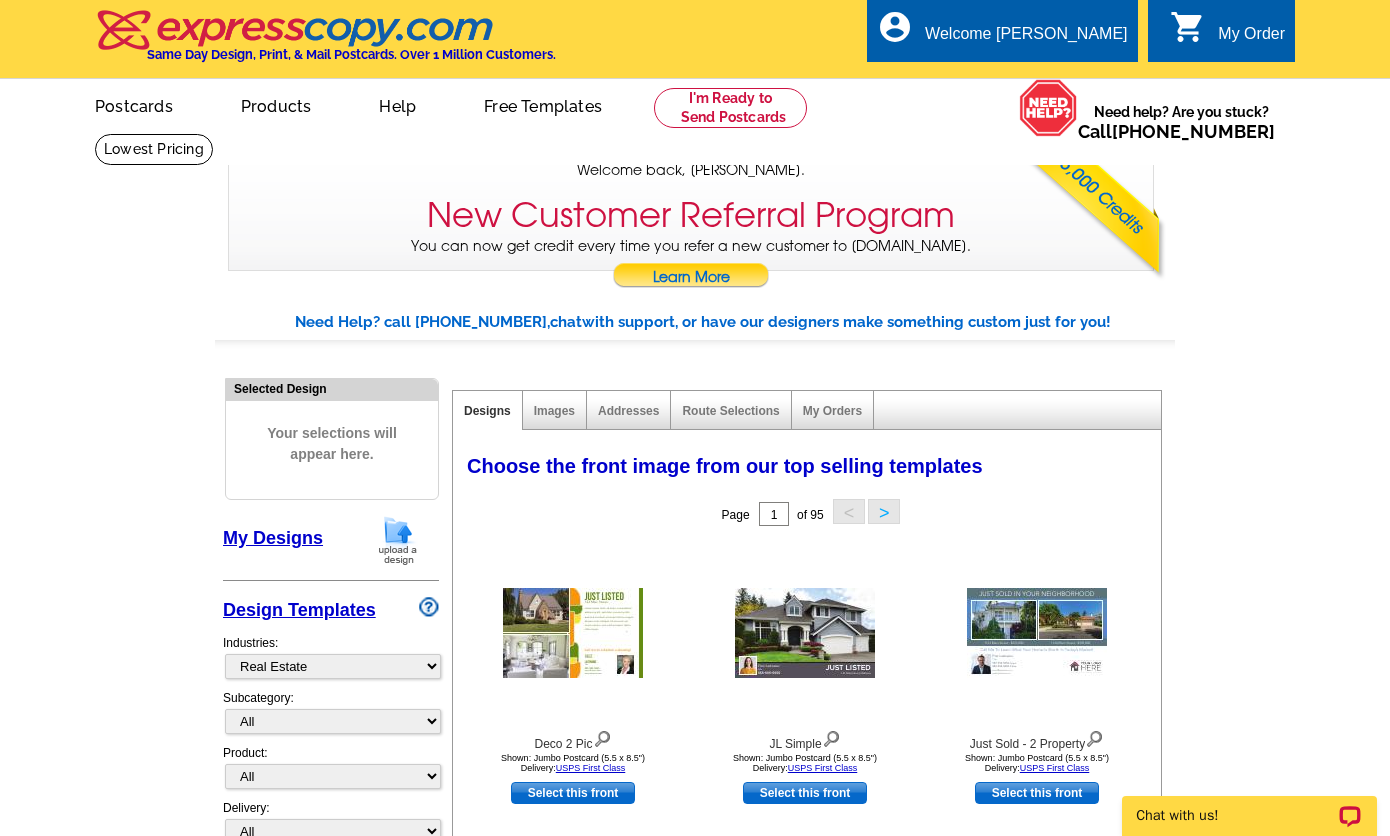click at bounding box center [398, 540] 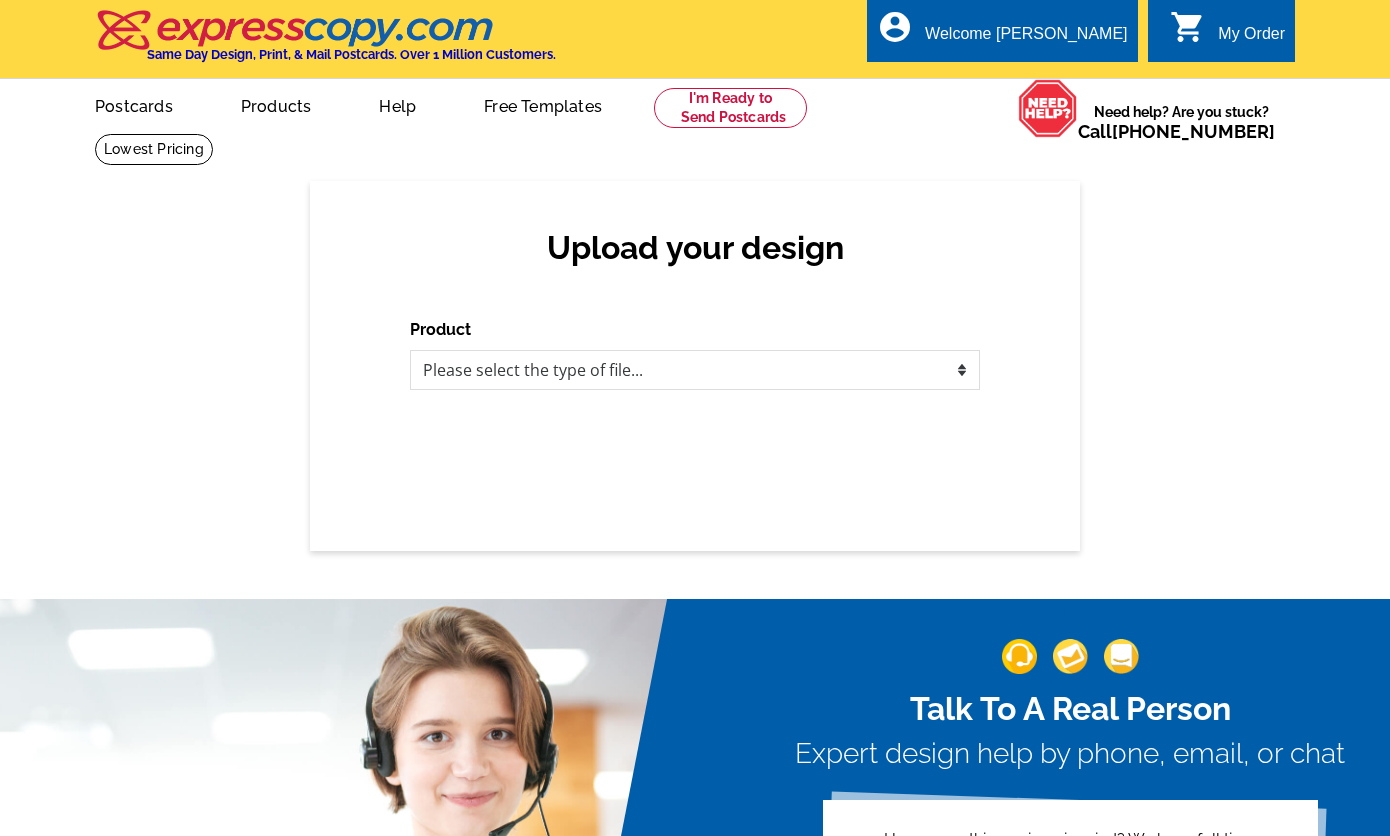scroll, scrollTop: 0, scrollLeft: 0, axis: both 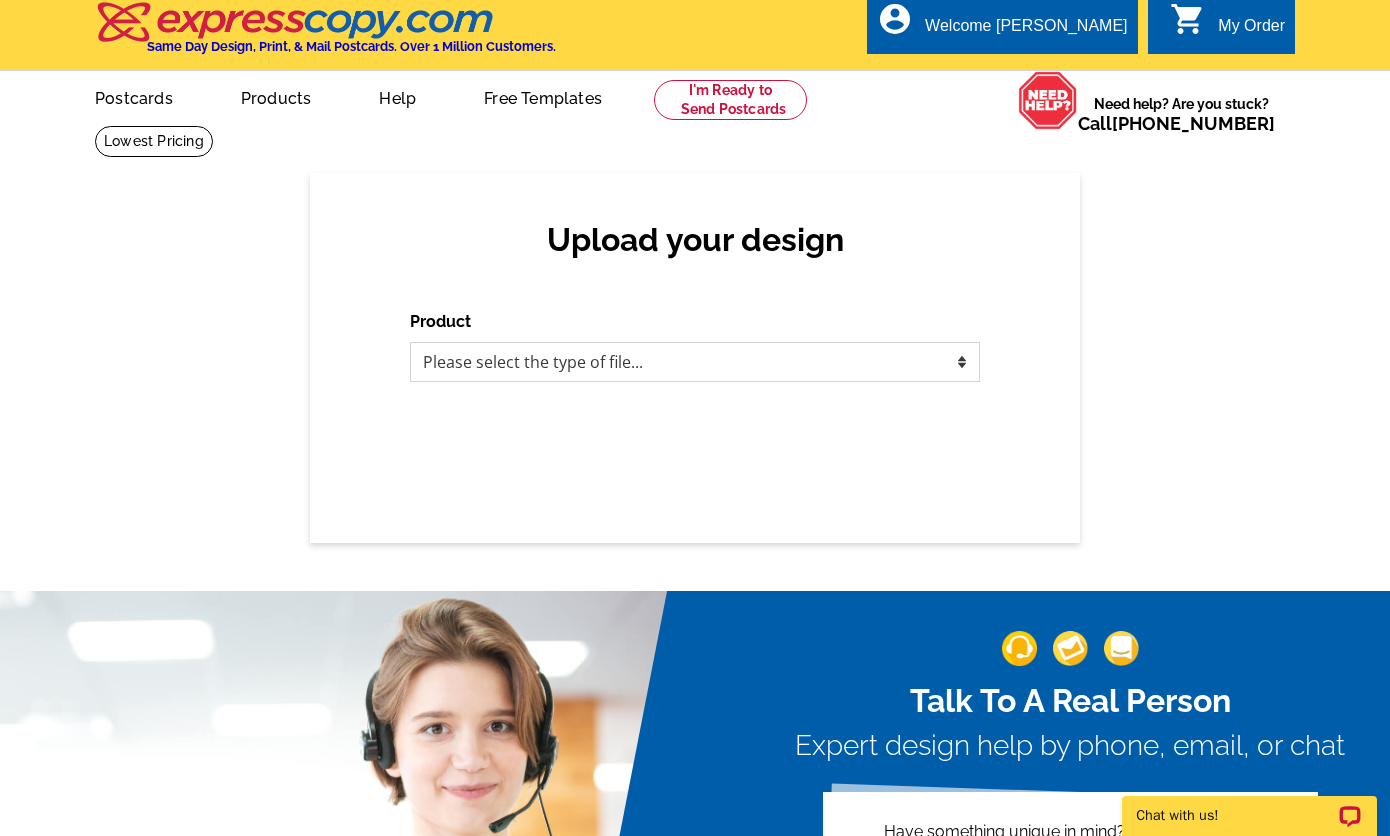 click on "Please select the type of file...
Postcards
Business Cards
Letters and flyers
Greeting Cards
Door Hangers" at bounding box center [695, 362] 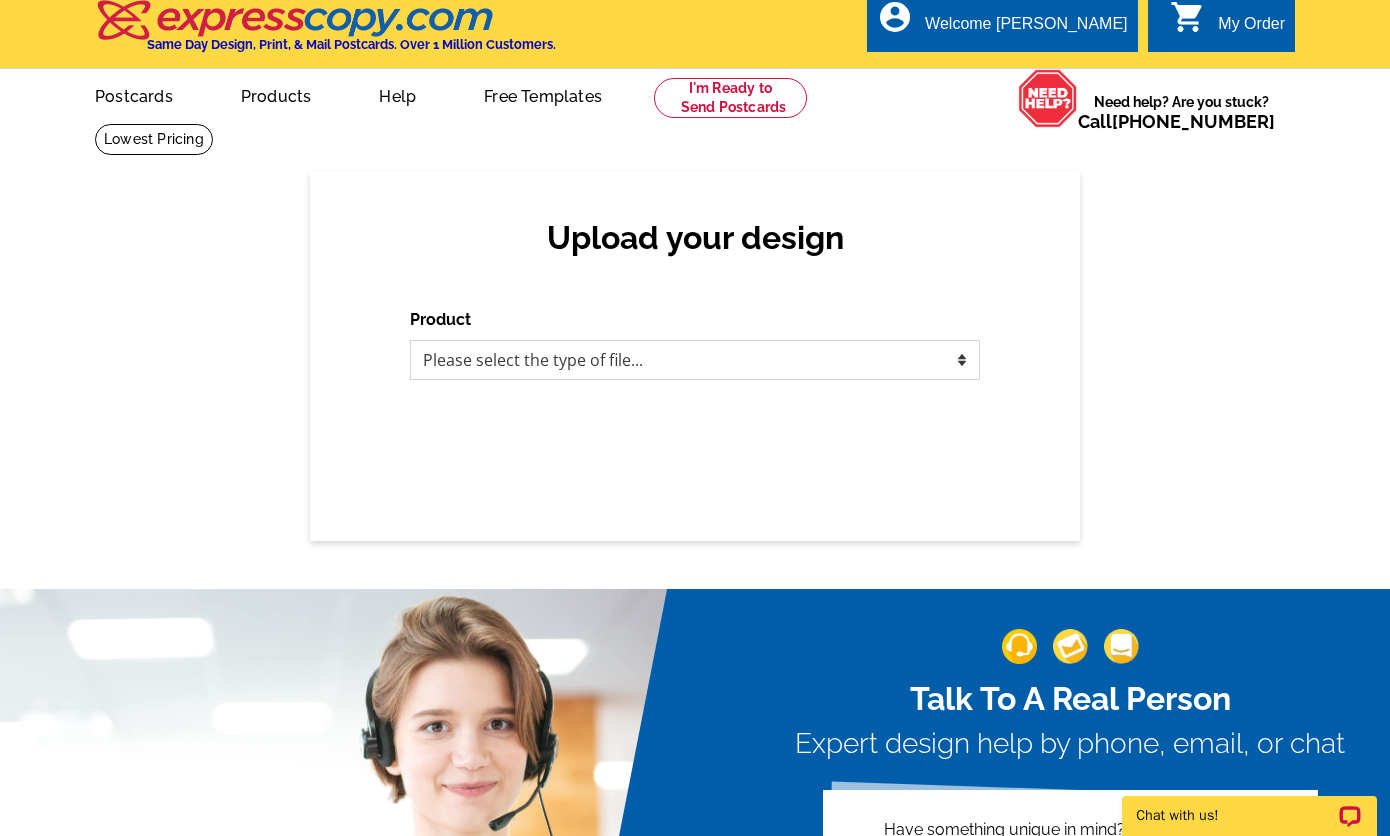 select on "1" 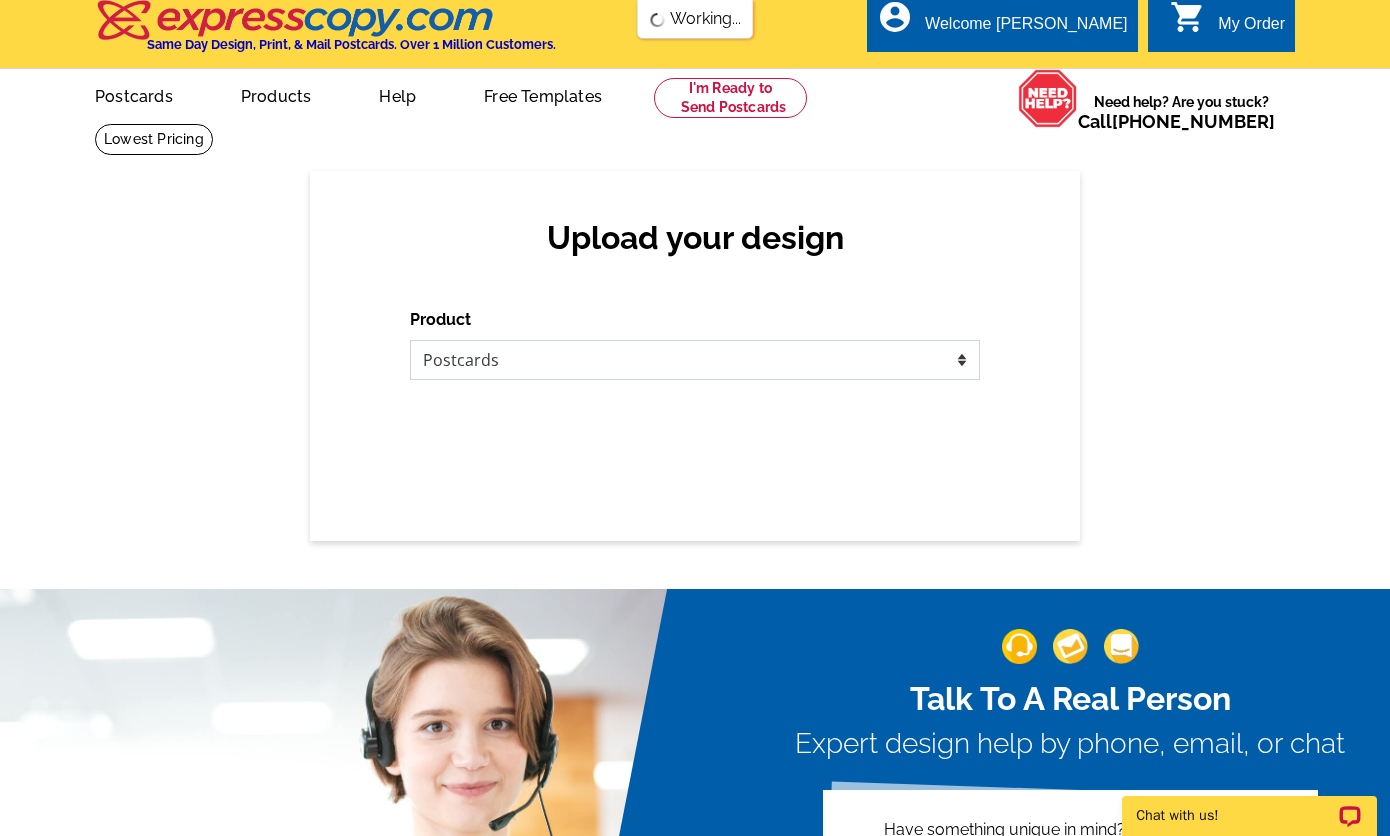 scroll, scrollTop: 0, scrollLeft: 0, axis: both 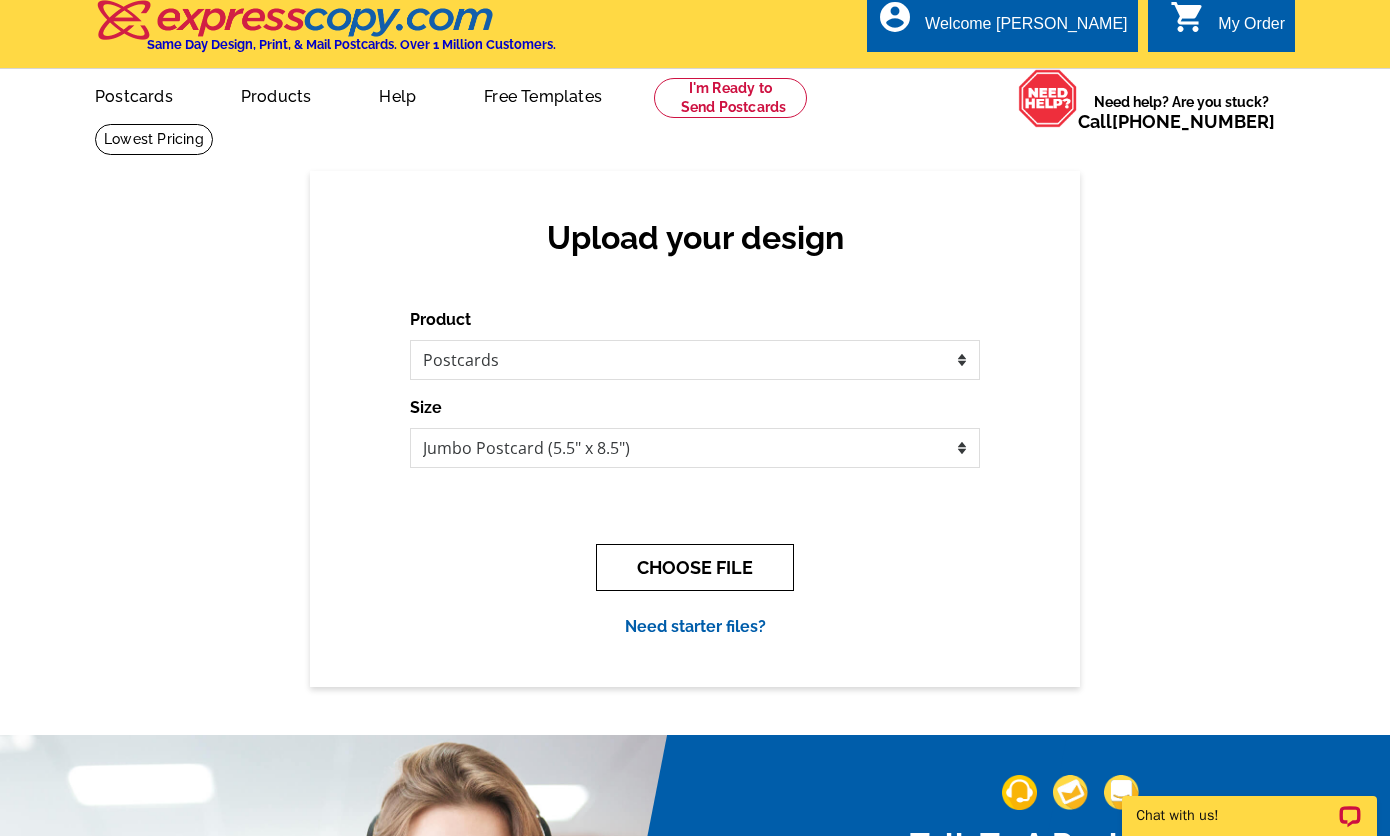 click on "CHOOSE FILE" at bounding box center (695, 567) 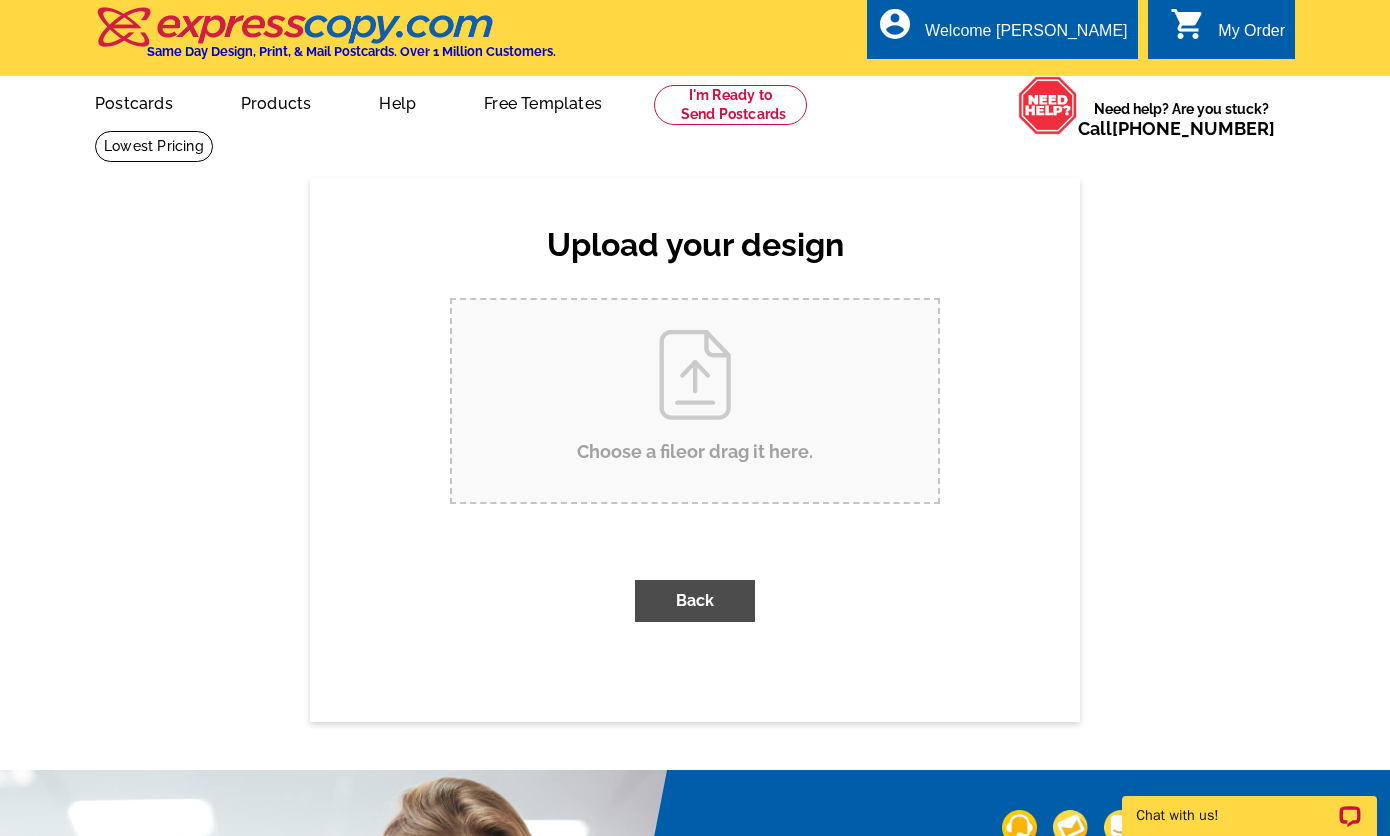 scroll, scrollTop: 0, scrollLeft: 0, axis: both 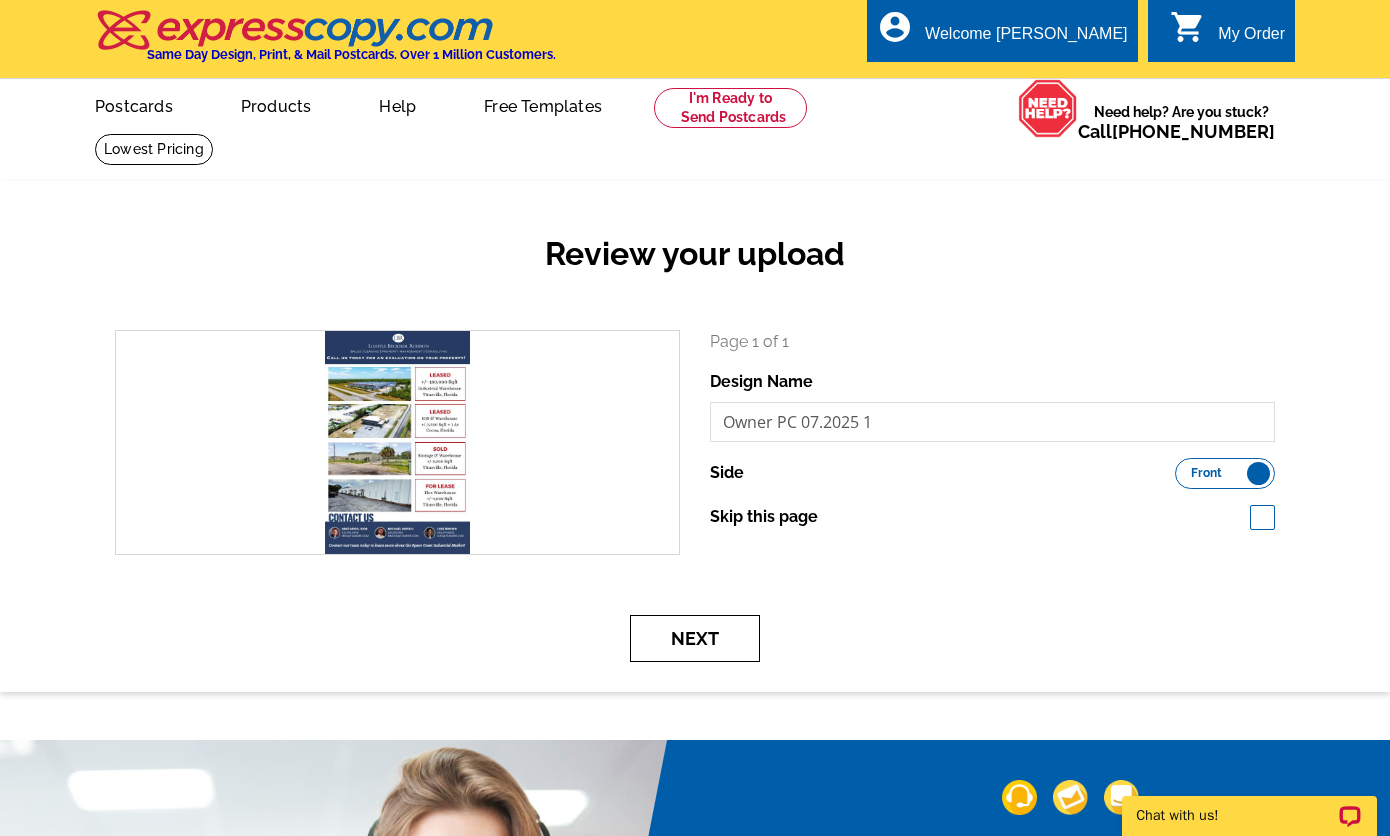 click on "Next" at bounding box center [695, 638] 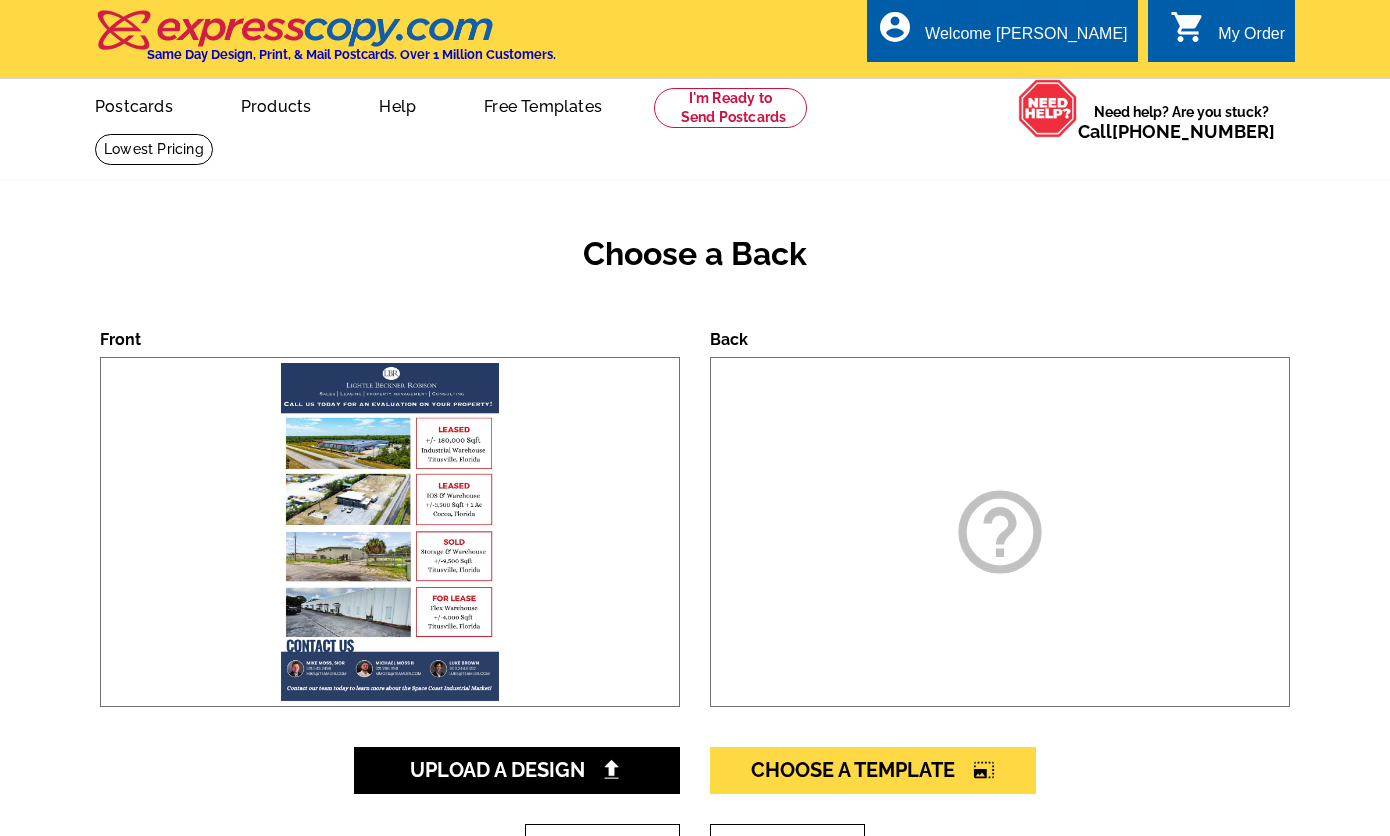 scroll, scrollTop: 0, scrollLeft: 0, axis: both 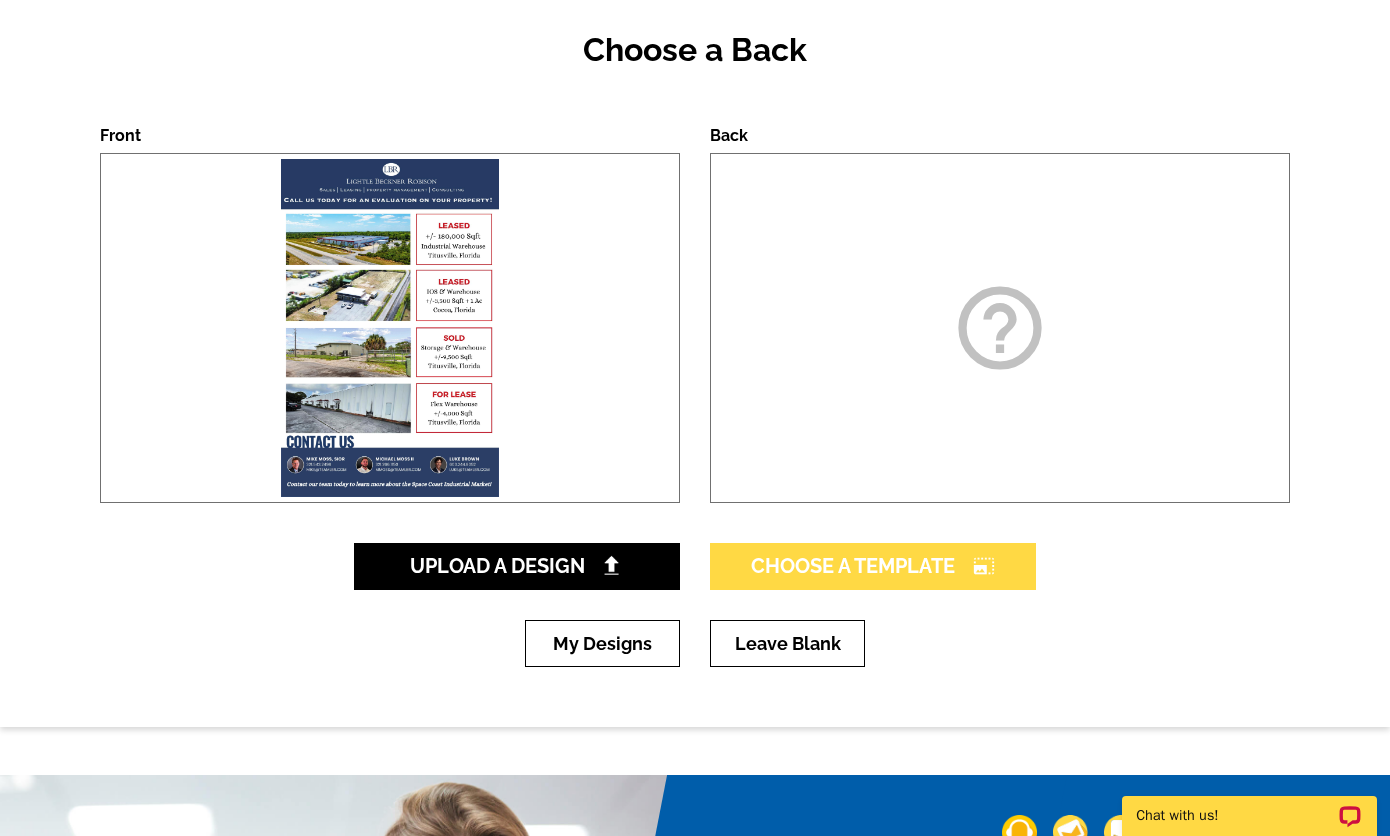click on "Choose A Template                     photo_size_select_large" at bounding box center (873, 566) 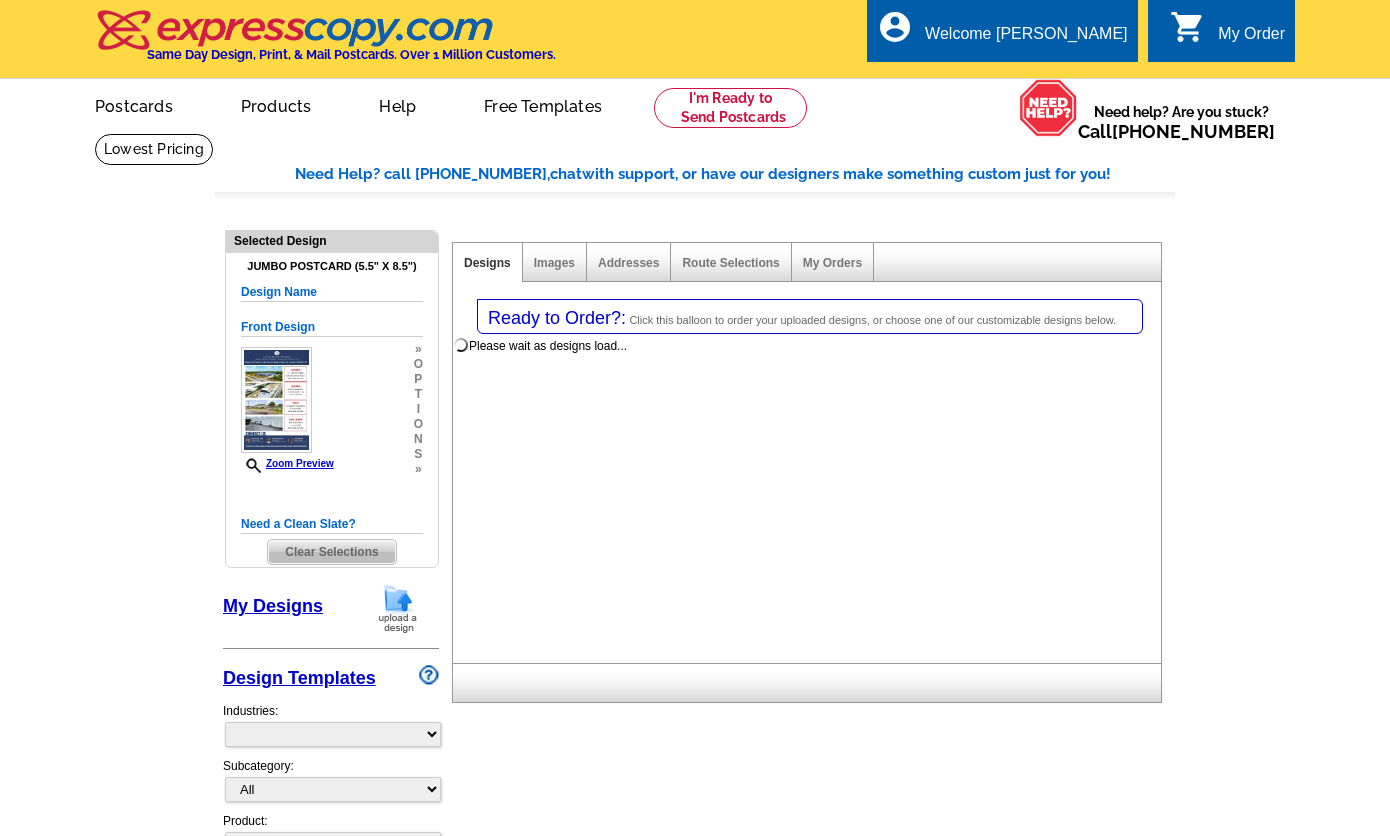 select on "1" 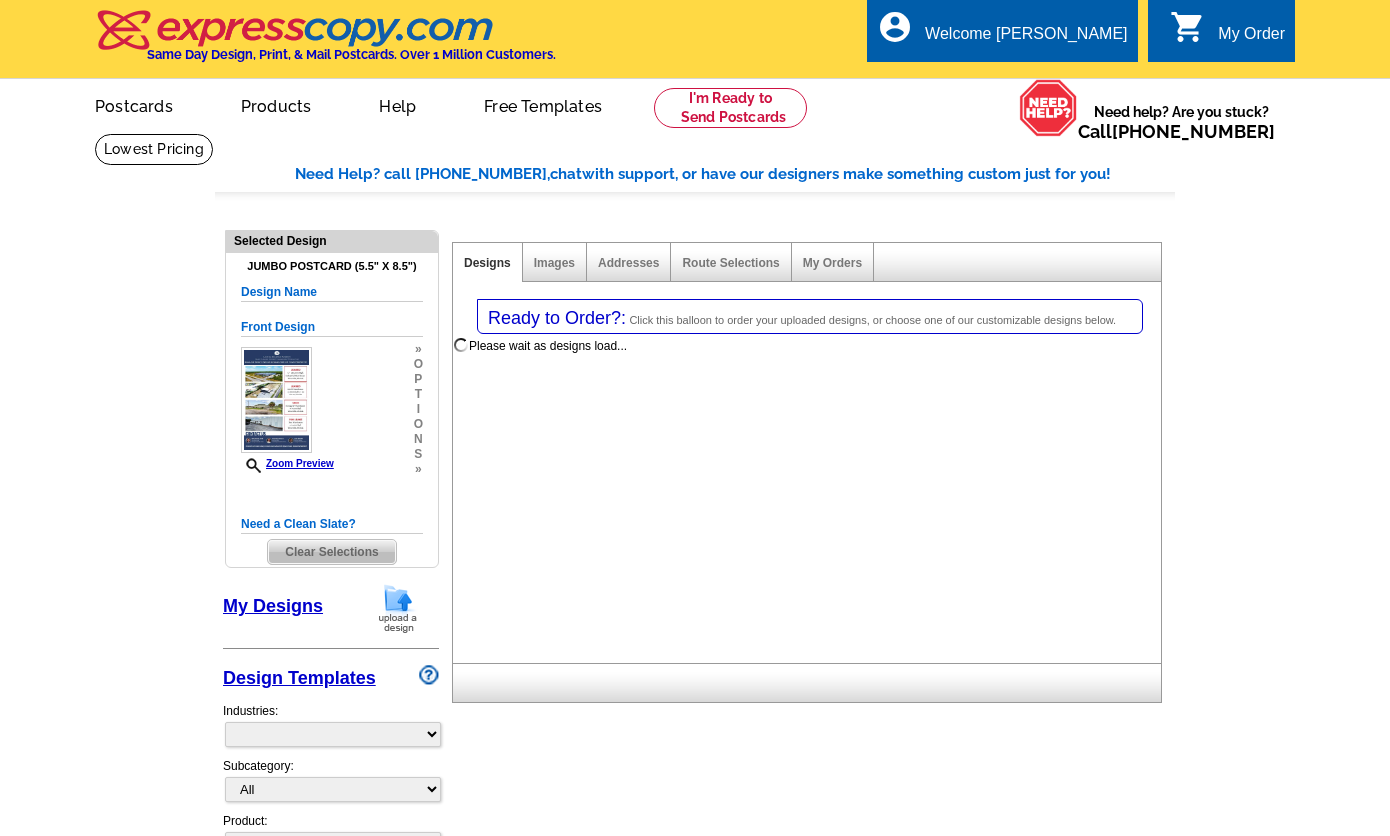 select on "2" 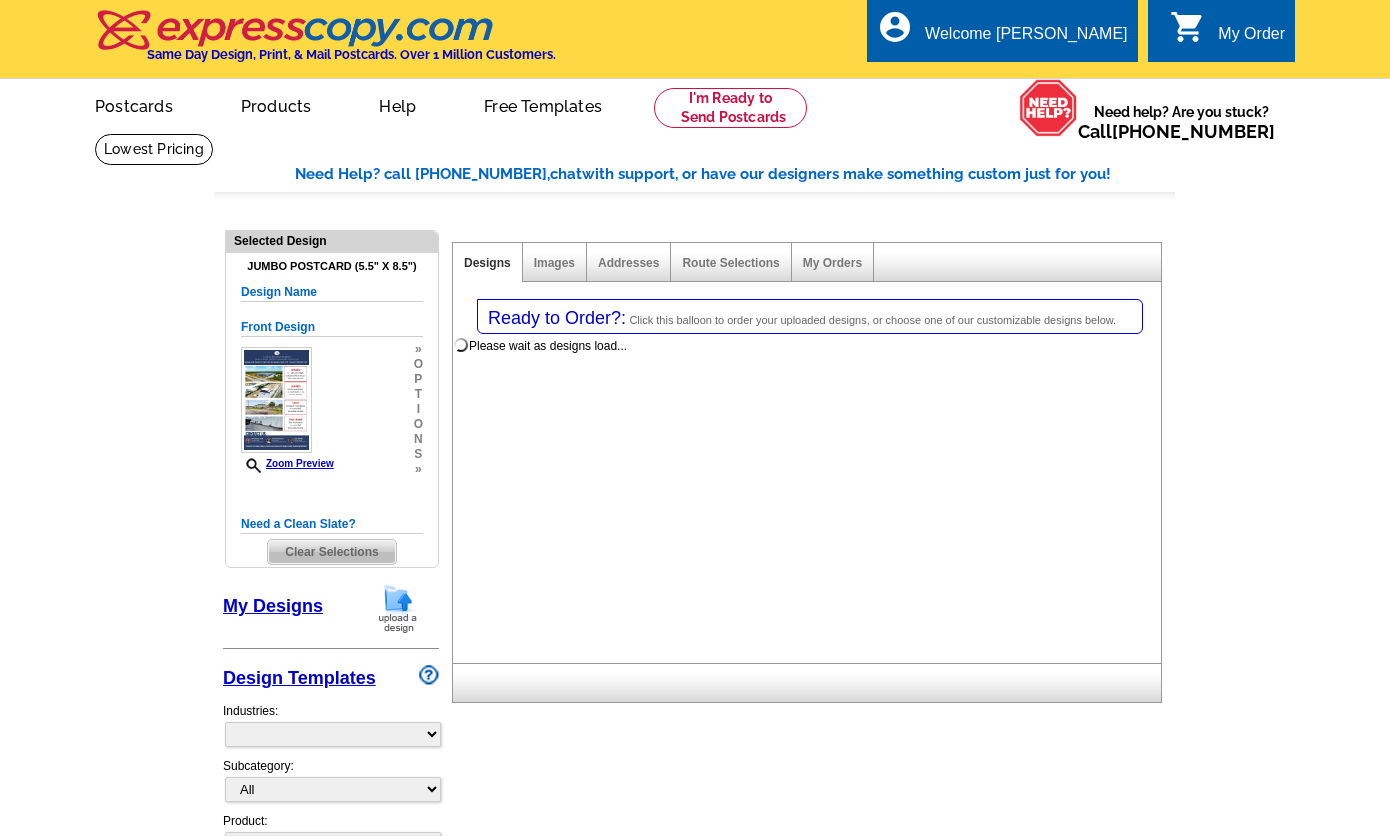select on "back" 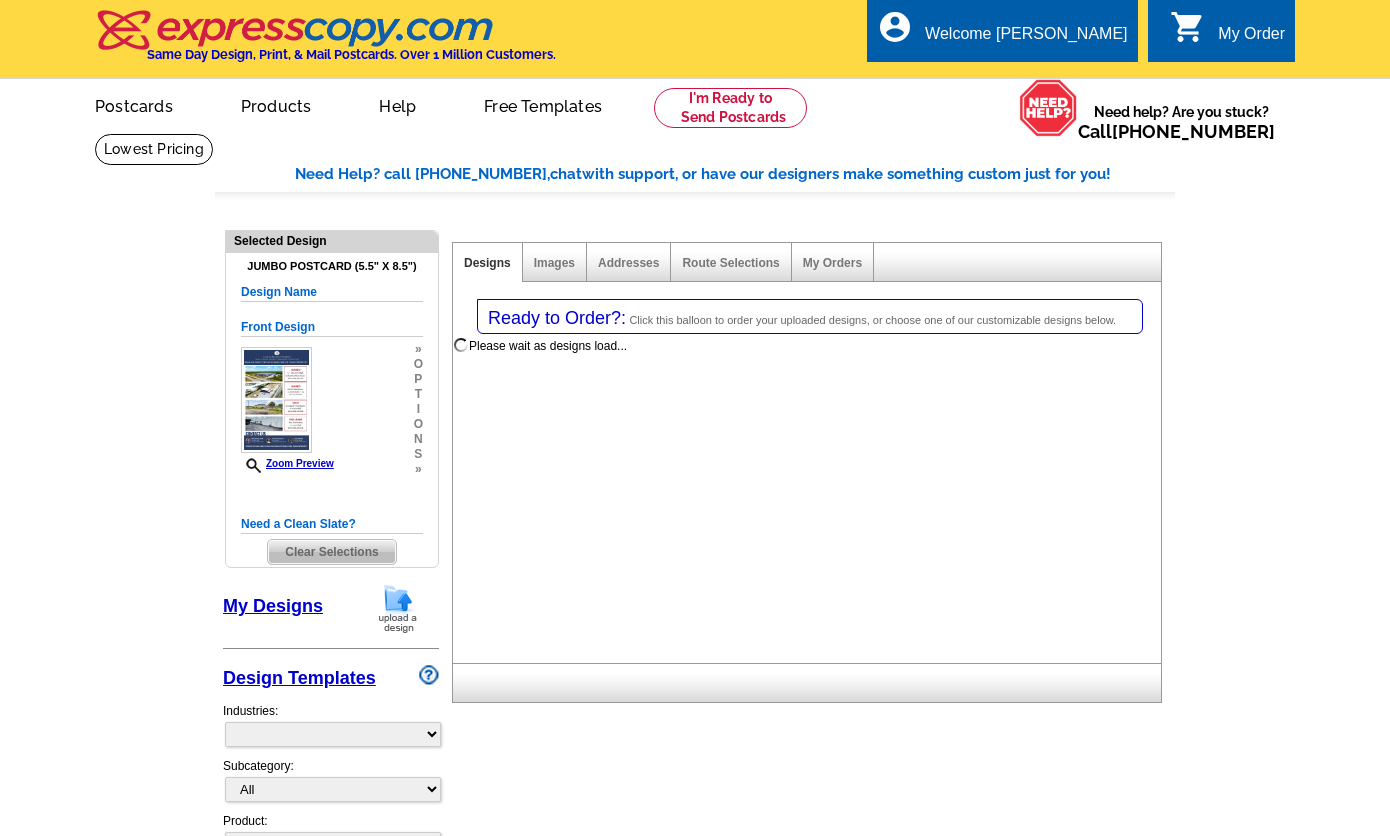 scroll, scrollTop: 0, scrollLeft: 0, axis: both 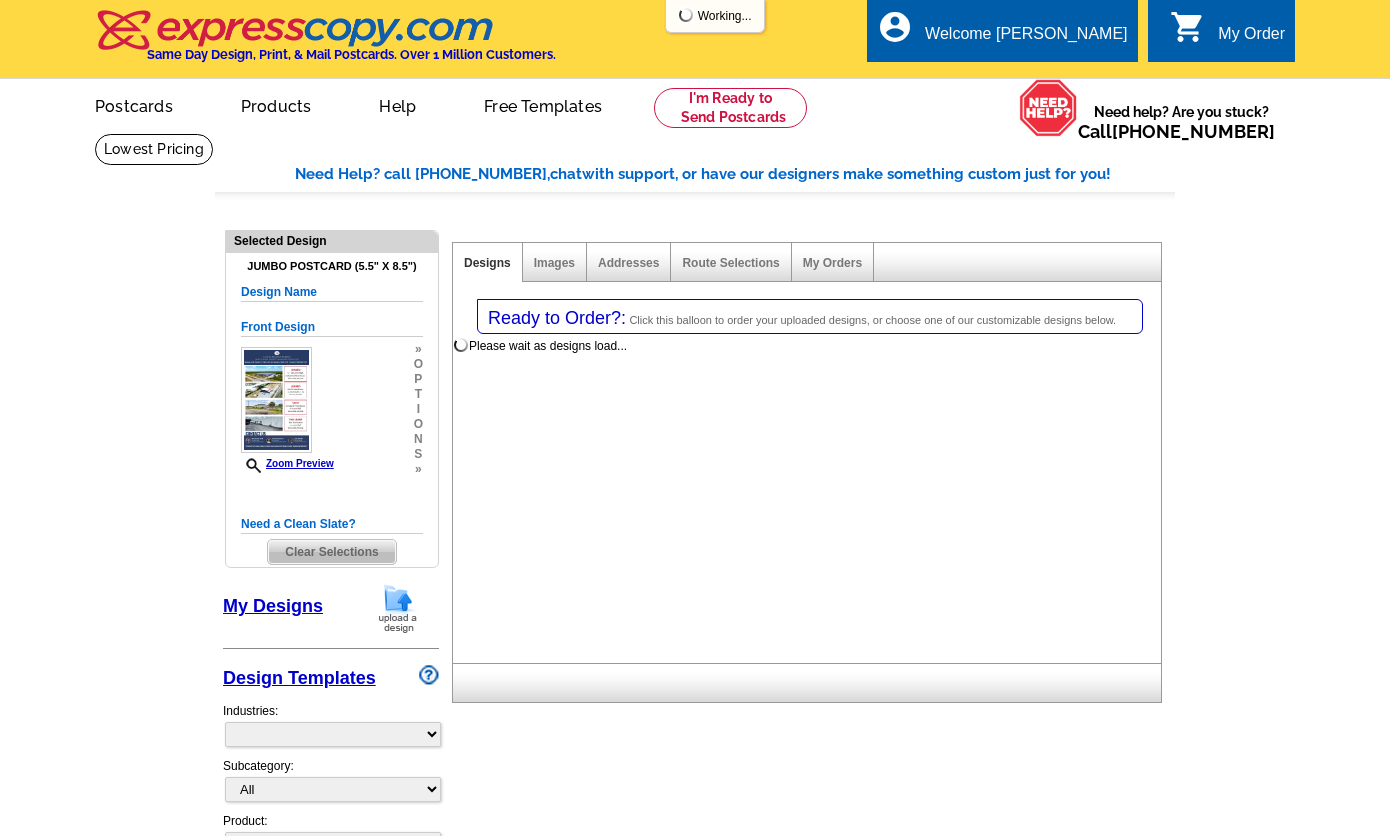 select on "785" 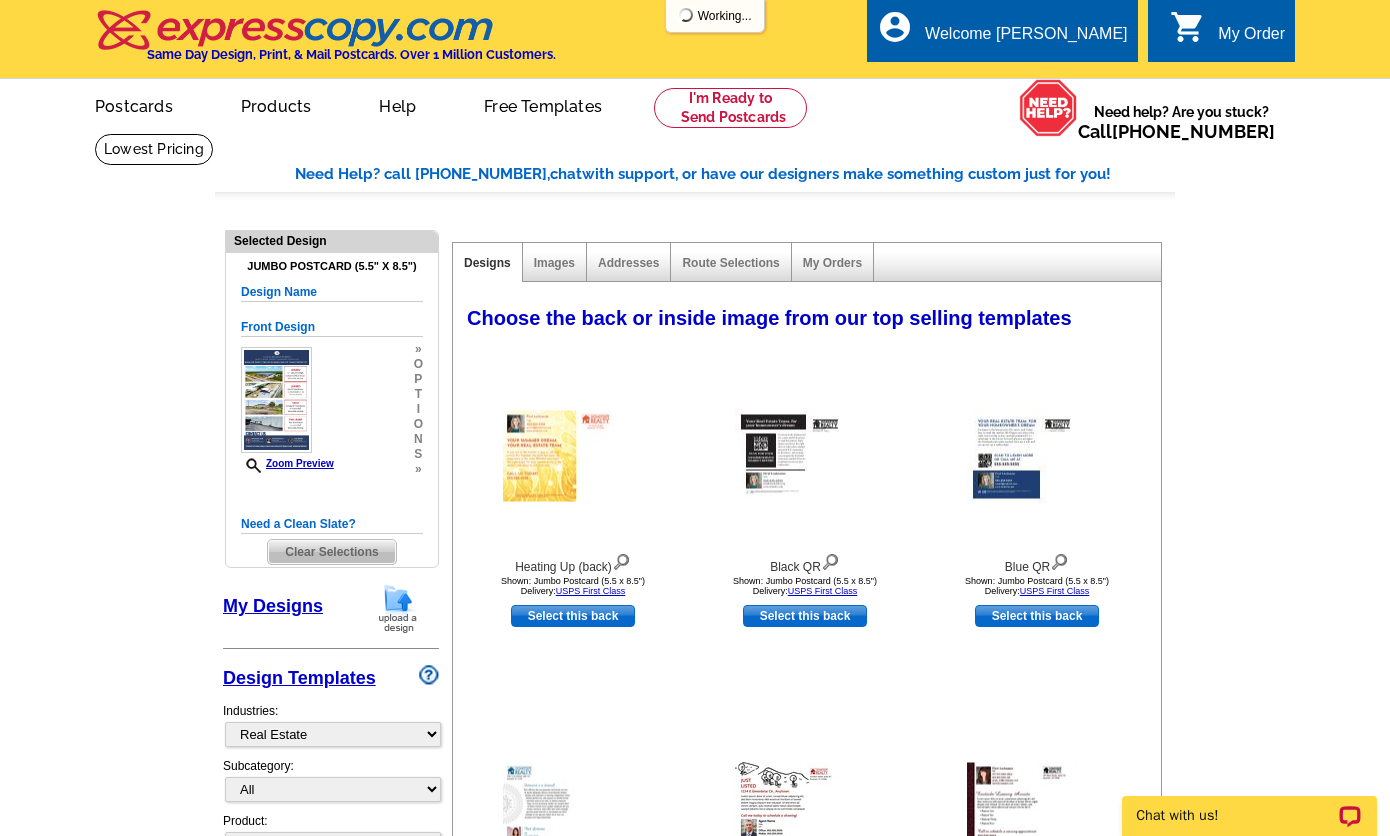 scroll, scrollTop: 0, scrollLeft: 0, axis: both 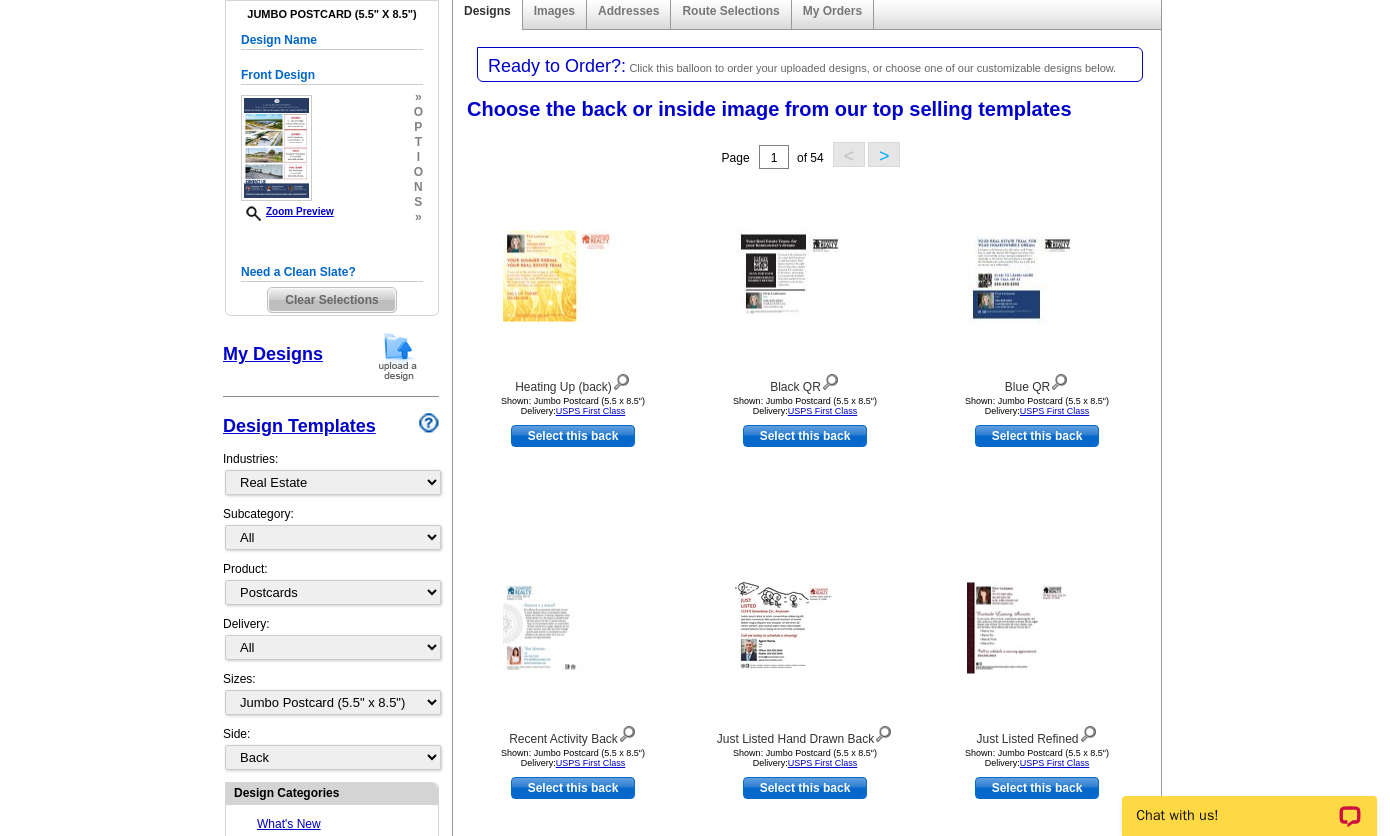 click on "My Designs" at bounding box center [273, 354] 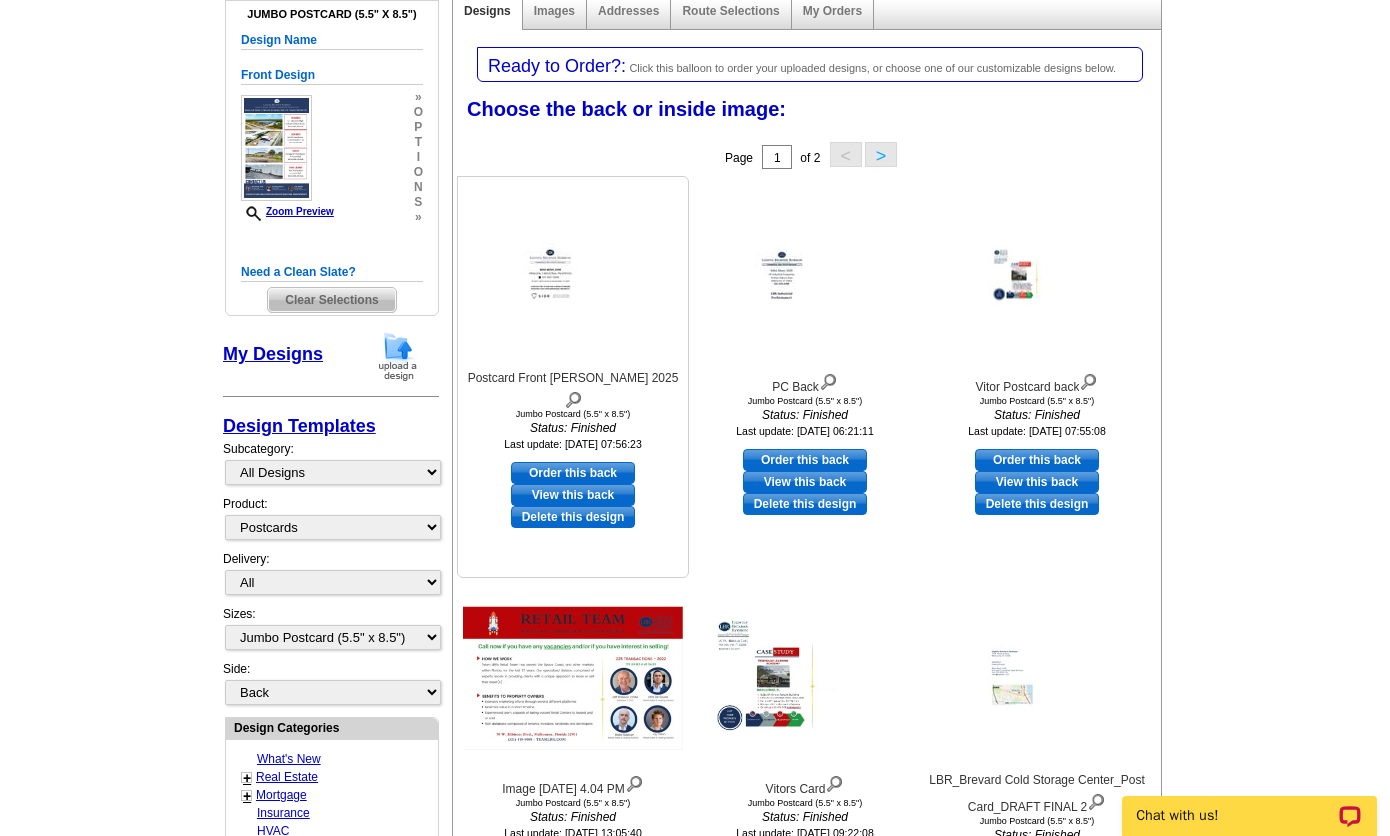 click on "Order this back" at bounding box center [573, 473] 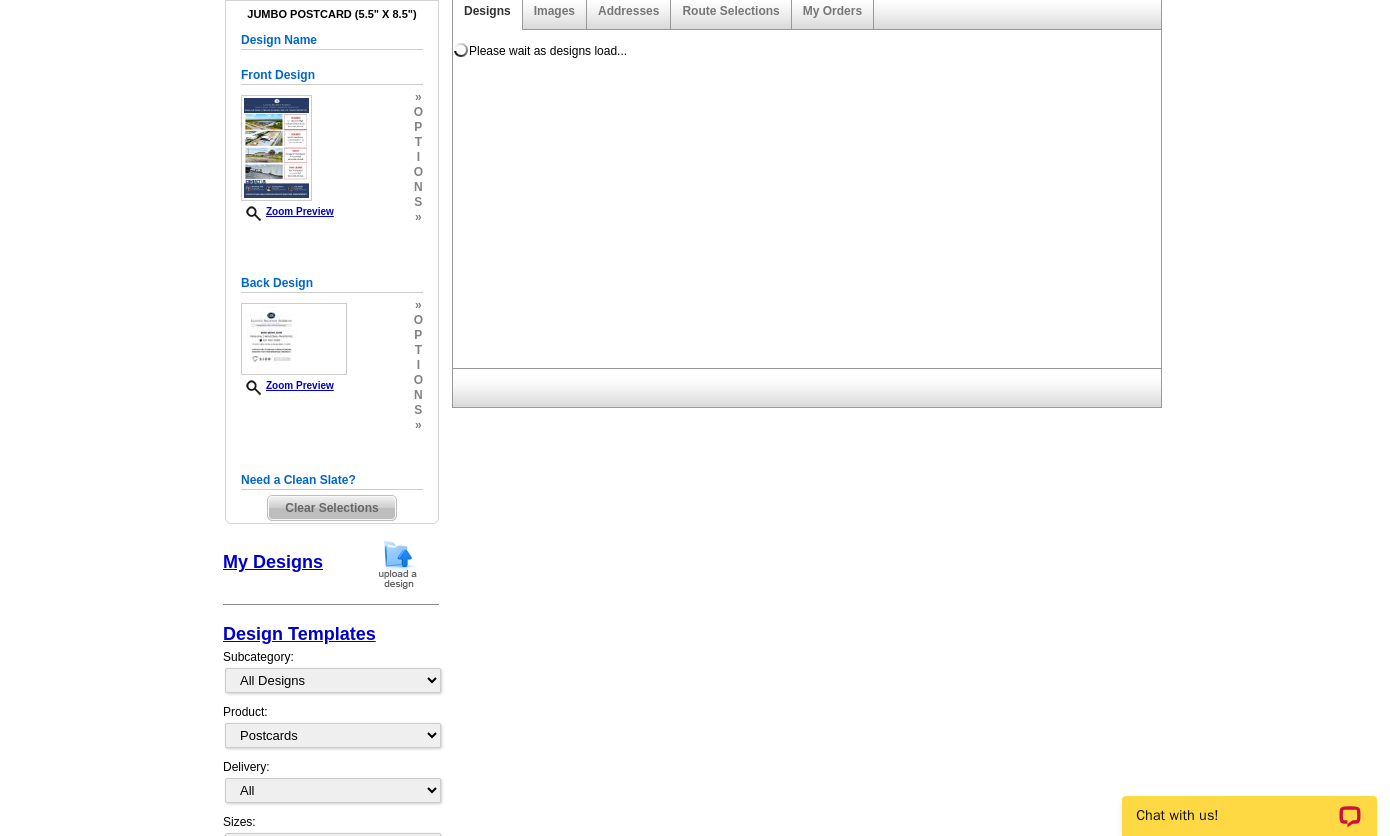 scroll, scrollTop: 0, scrollLeft: 0, axis: both 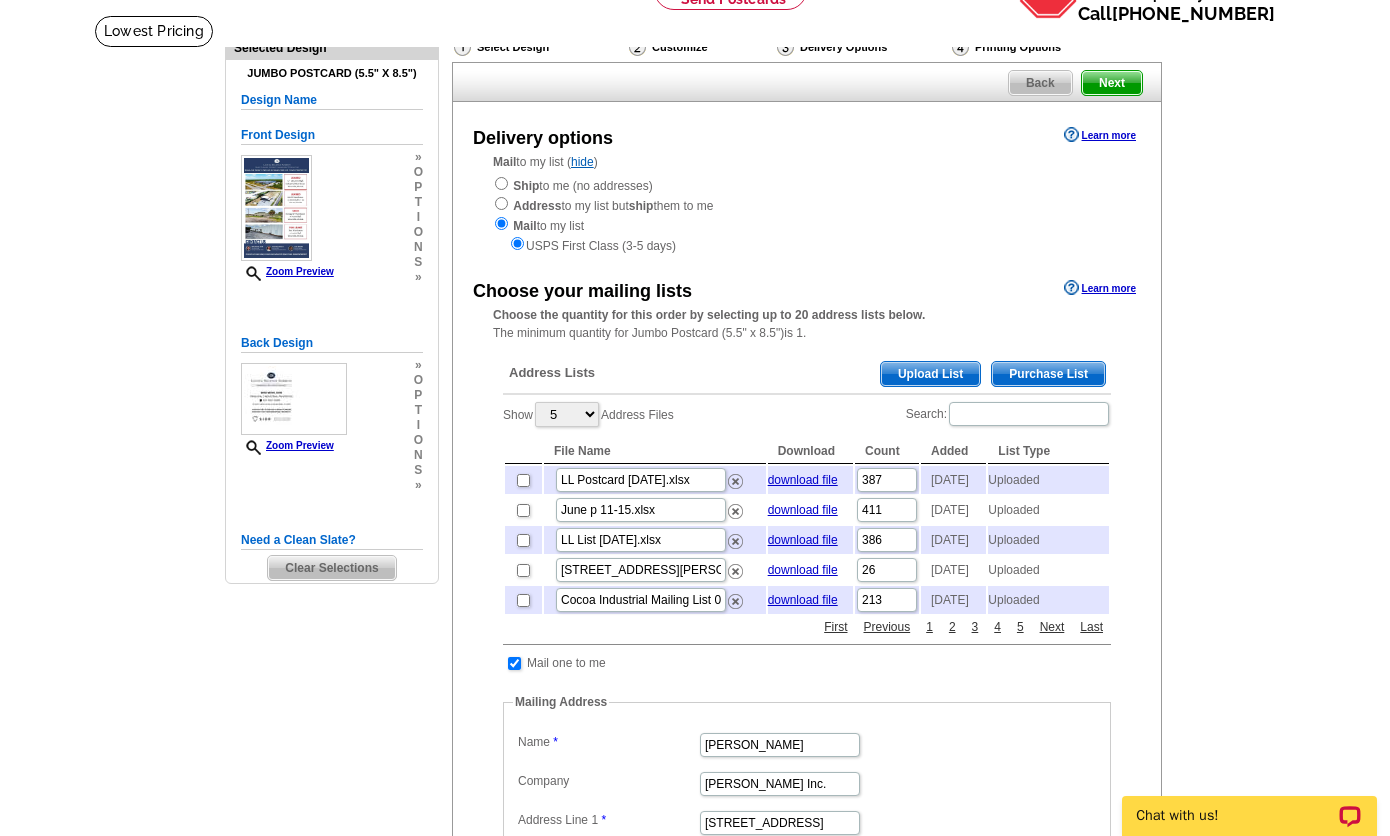 click on "Upload List" at bounding box center (930, 374) 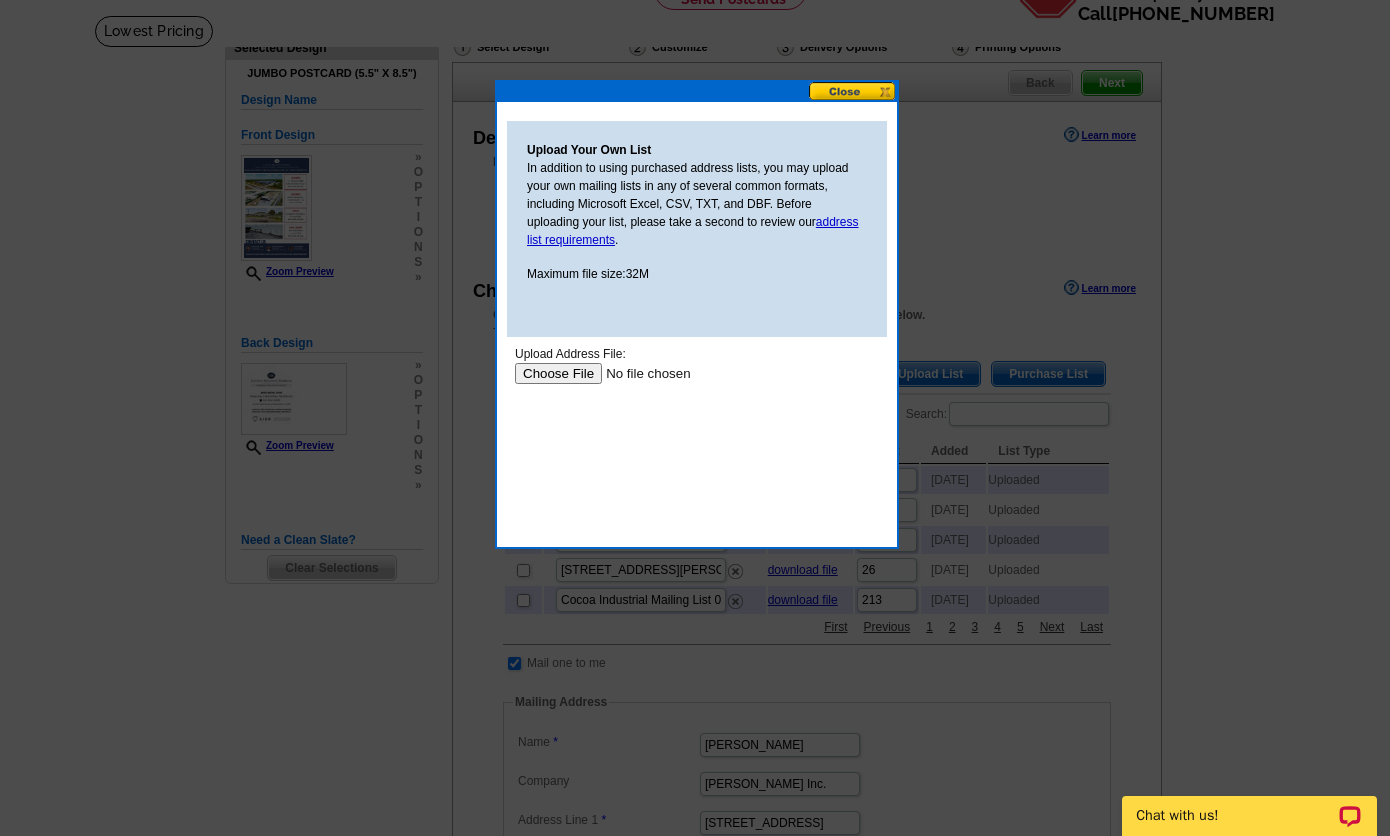 scroll, scrollTop: 0, scrollLeft: 0, axis: both 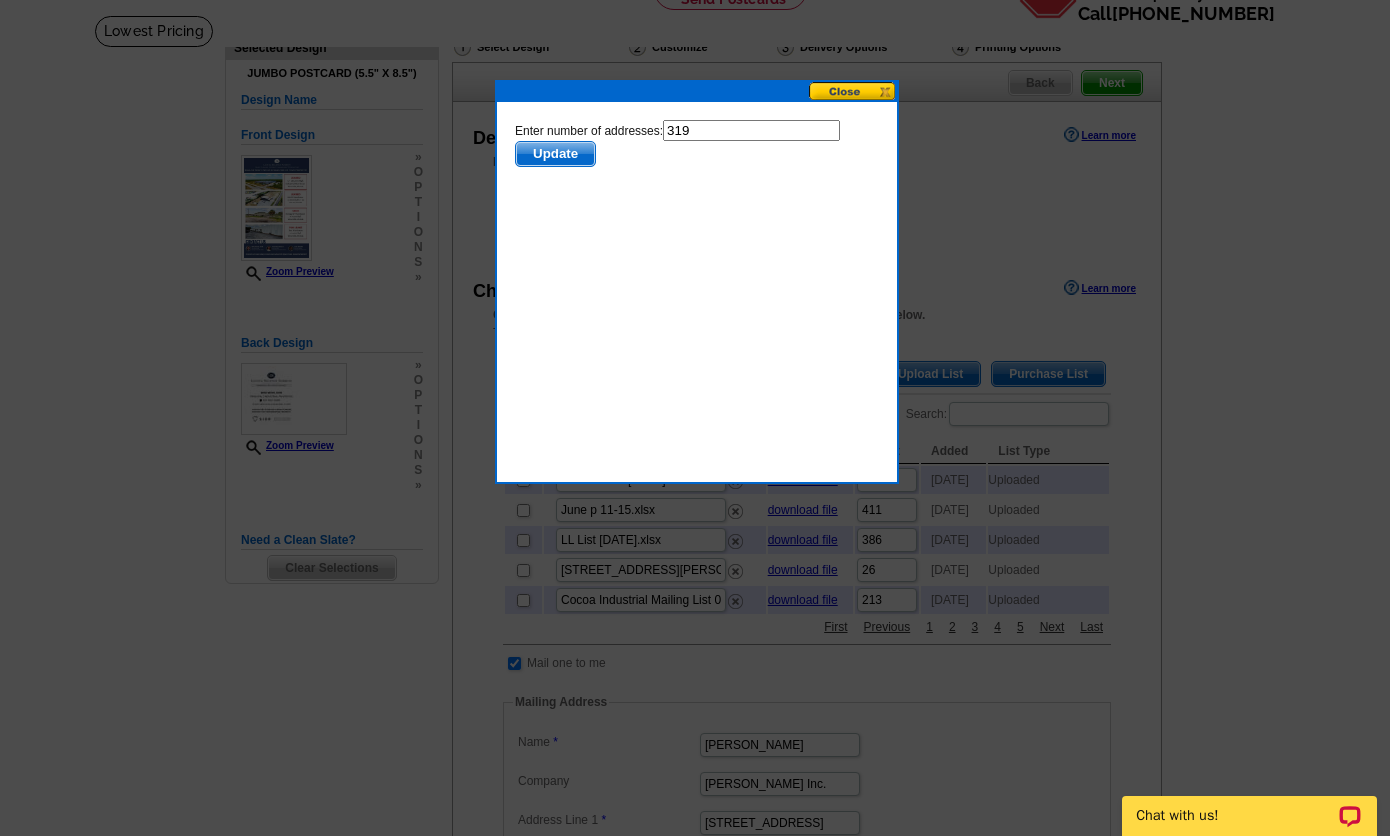 click on "Update" at bounding box center (555, 154) 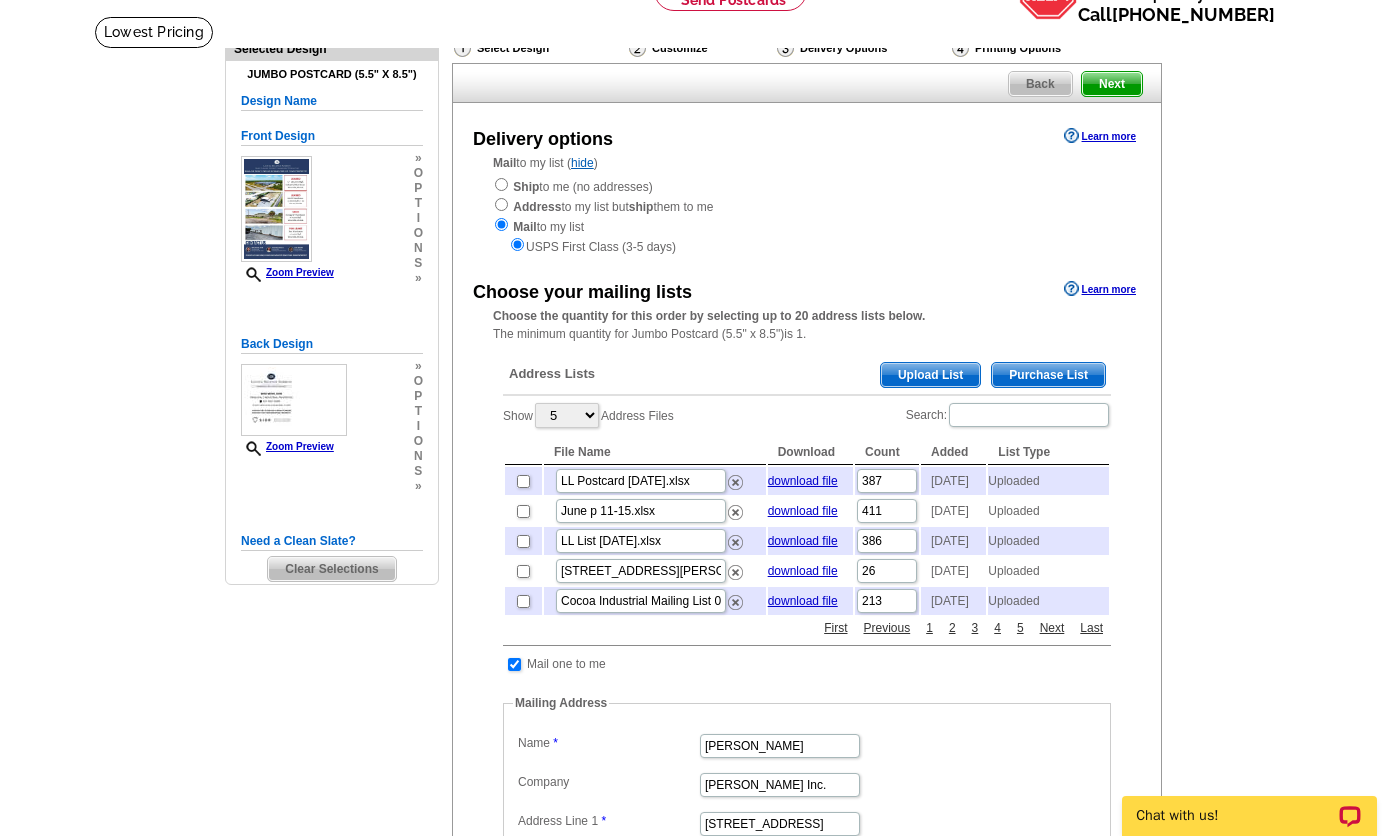 scroll, scrollTop: 125, scrollLeft: 0, axis: vertical 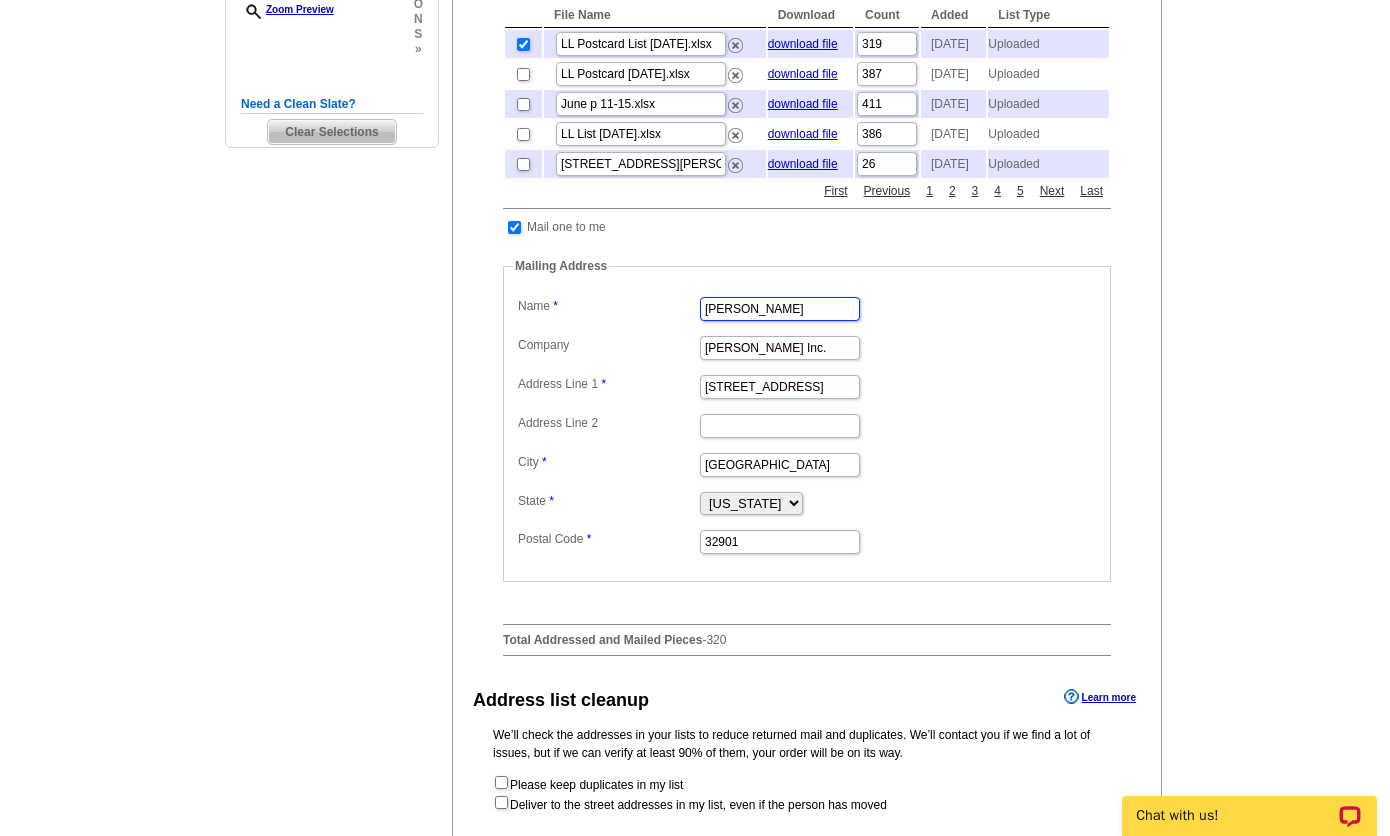 drag, startPoint x: 685, startPoint y: 349, endPoint x: 650, endPoint y: 347, distance: 35.057095 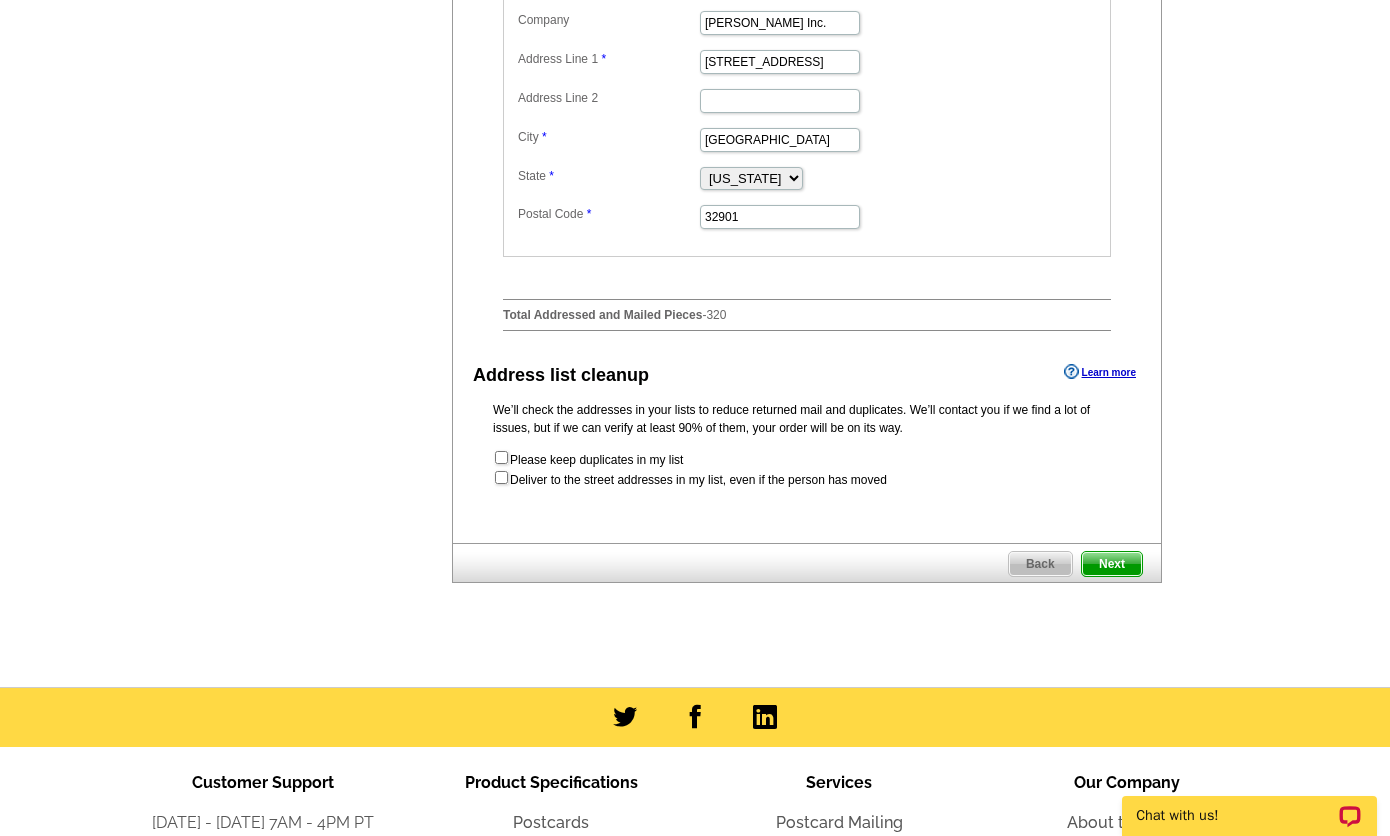 scroll, scrollTop: 880, scrollLeft: 0, axis: vertical 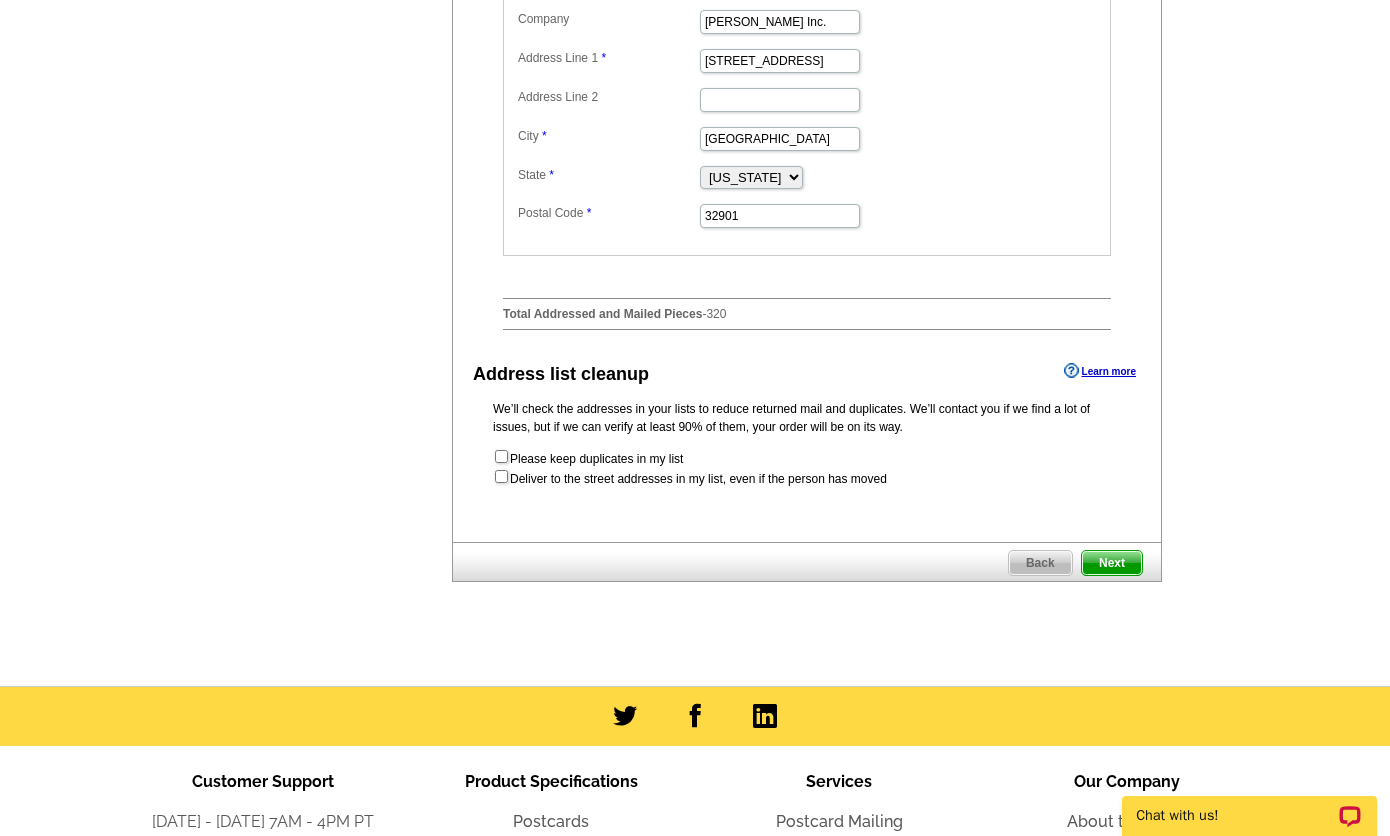 type on "[PERSON_NAME]" 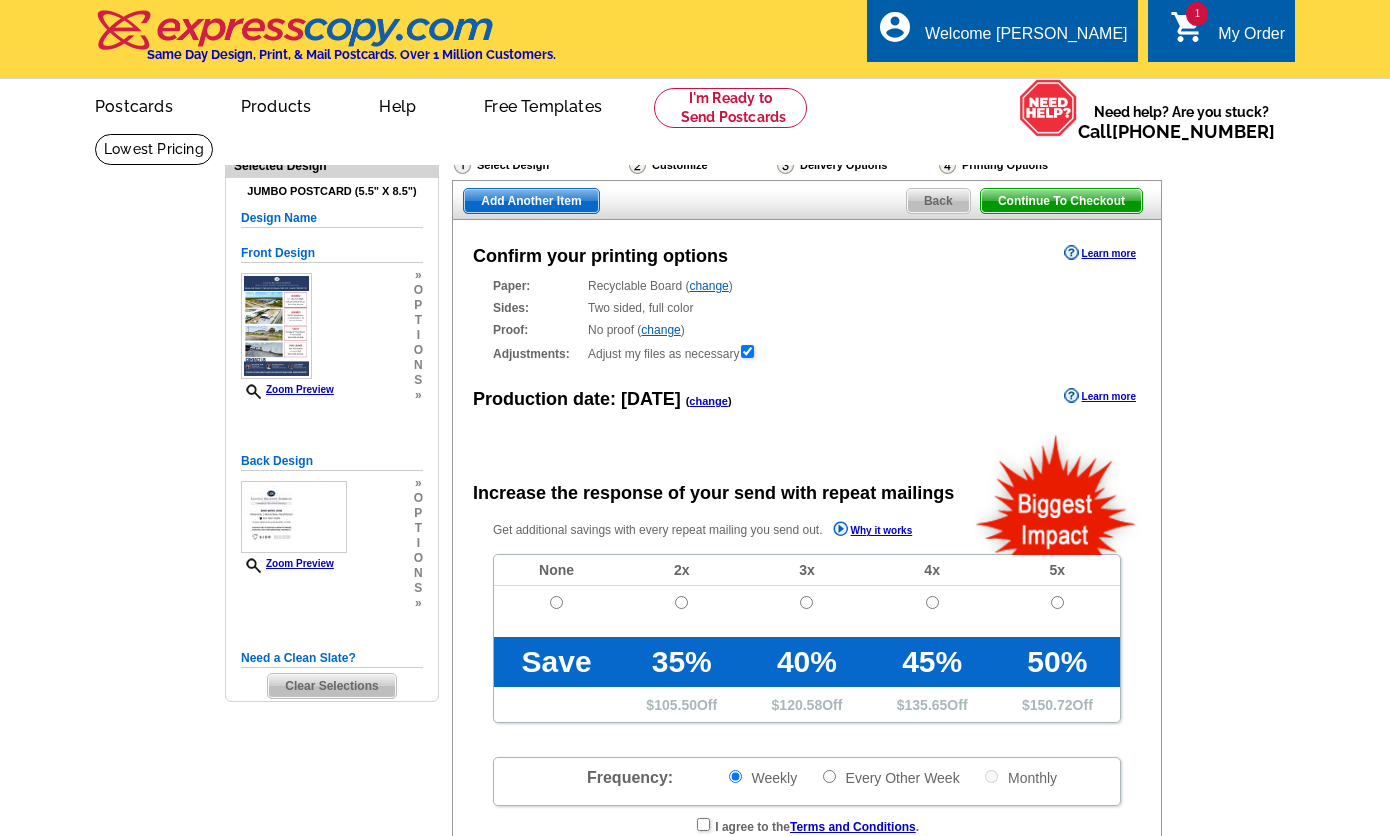 scroll, scrollTop: 0, scrollLeft: 0, axis: both 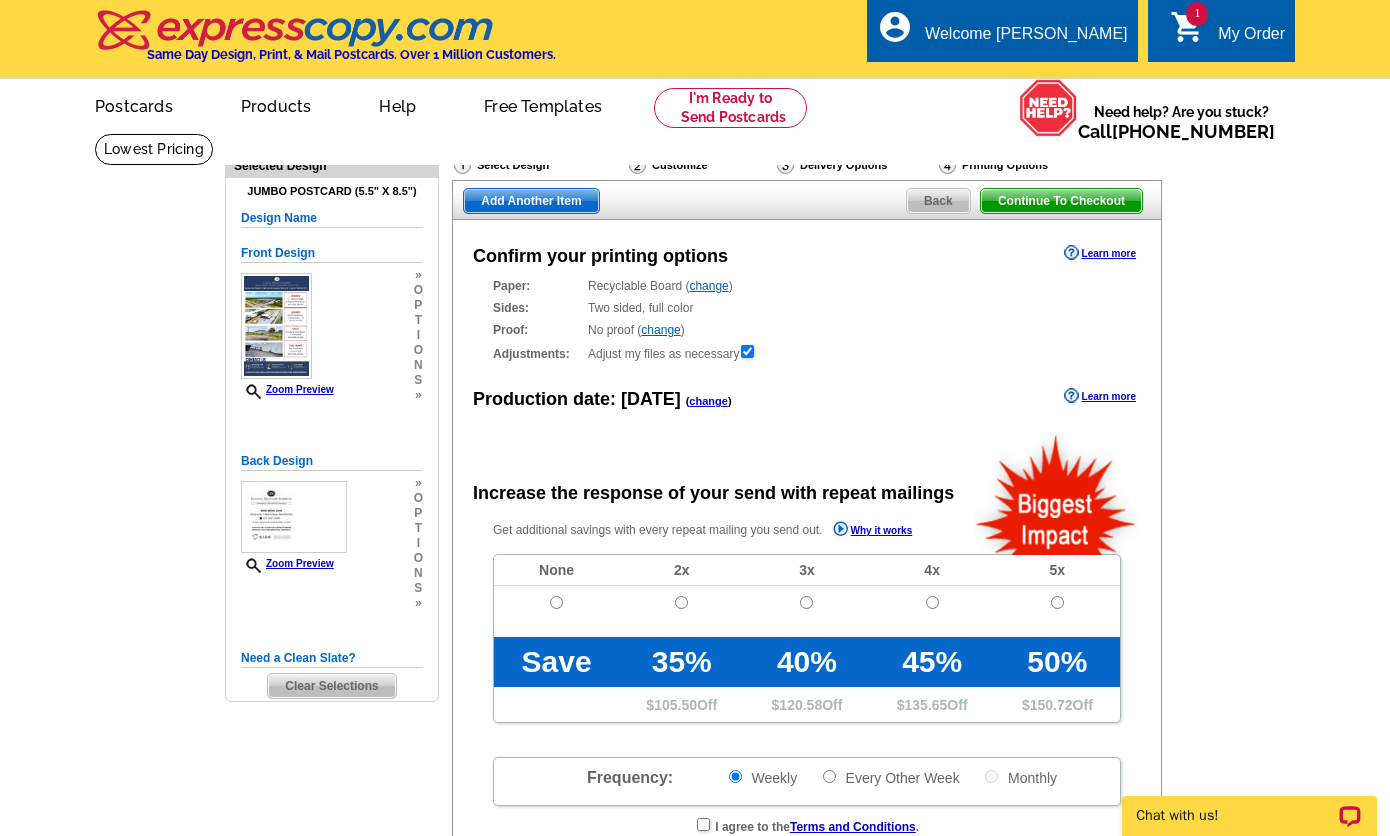 radio on "false" 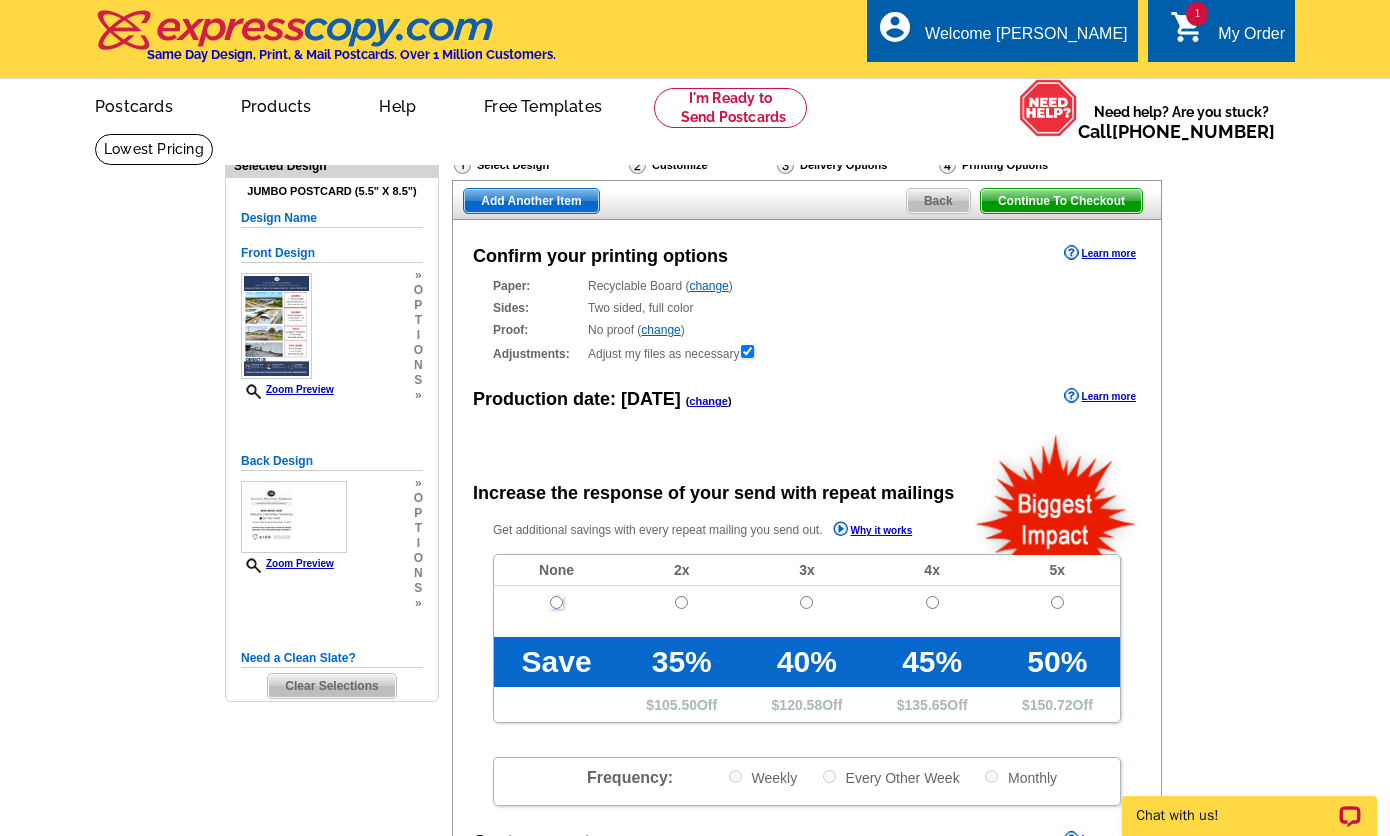 click at bounding box center (556, 602) 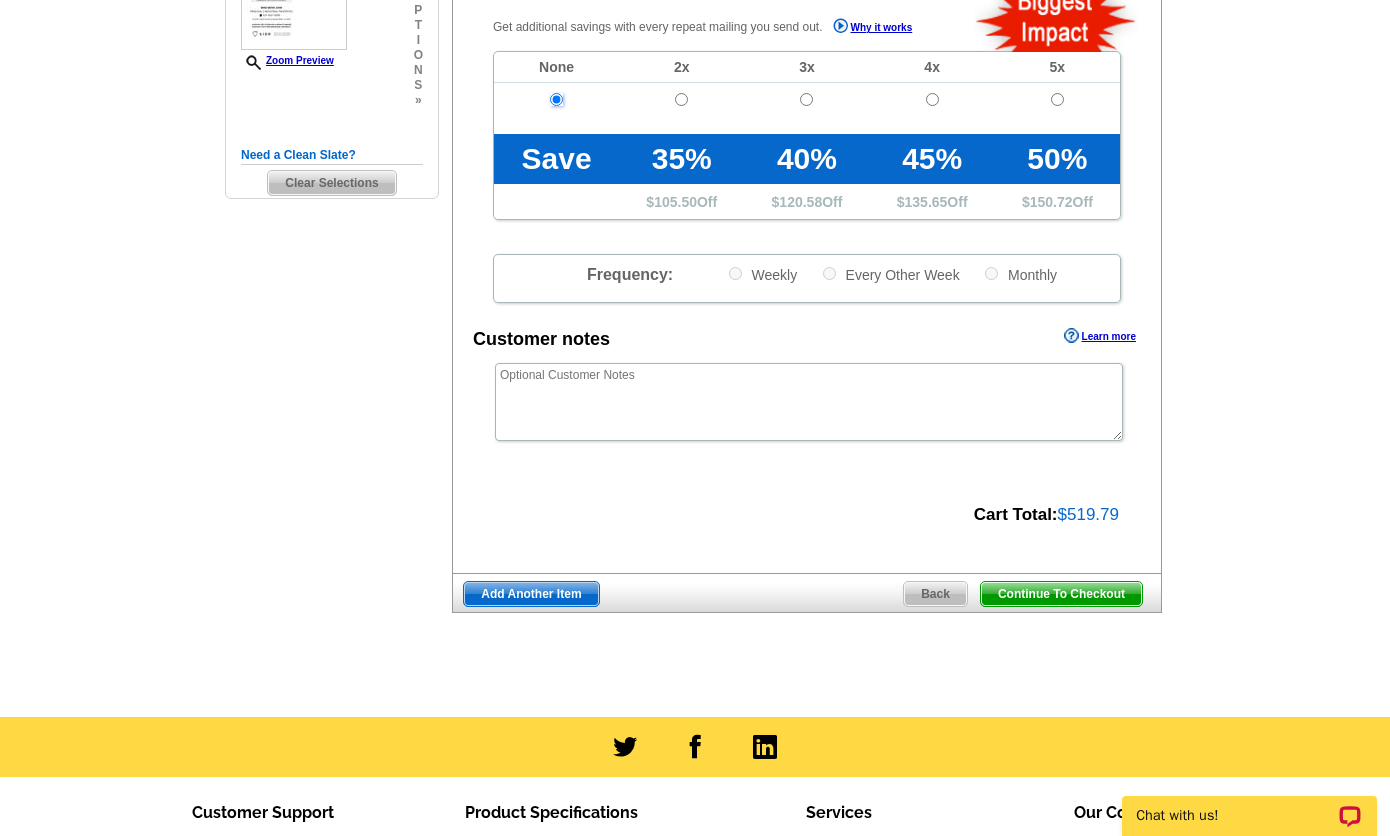 scroll, scrollTop: 521, scrollLeft: 0, axis: vertical 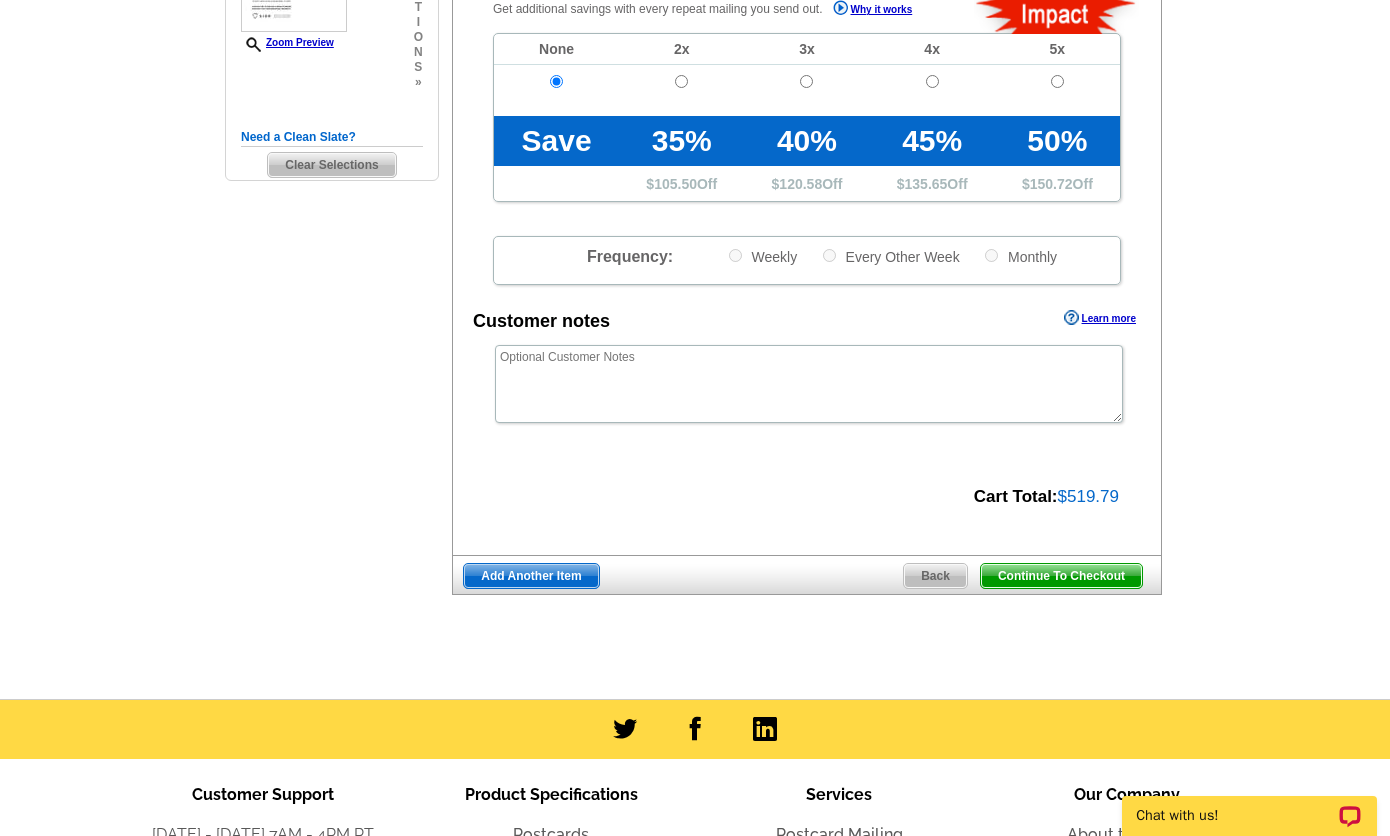 click on "Continue To Checkout" at bounding box center (1061, 576) 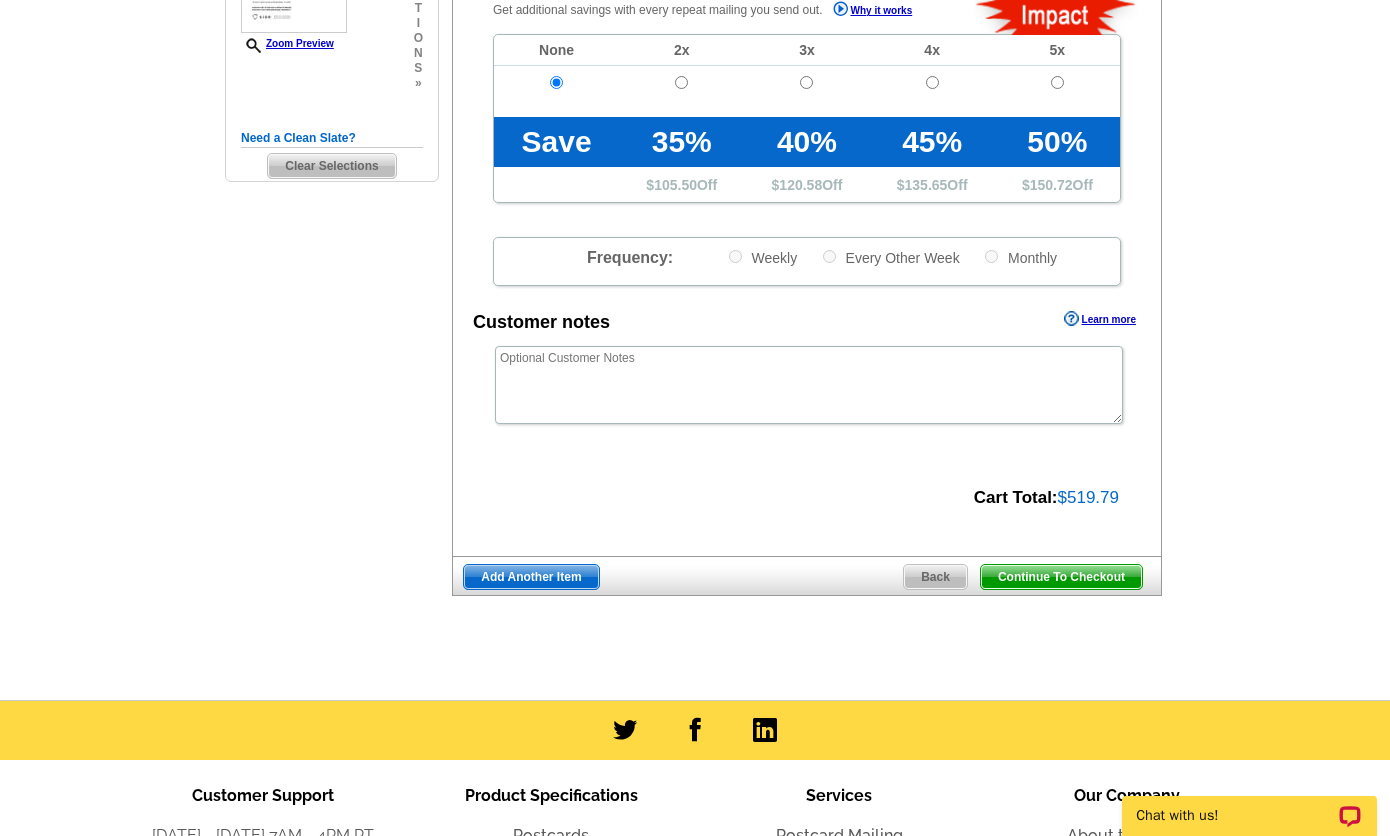 scroll, scrollTop: 516, scrollLeft: 0, axis: vertical 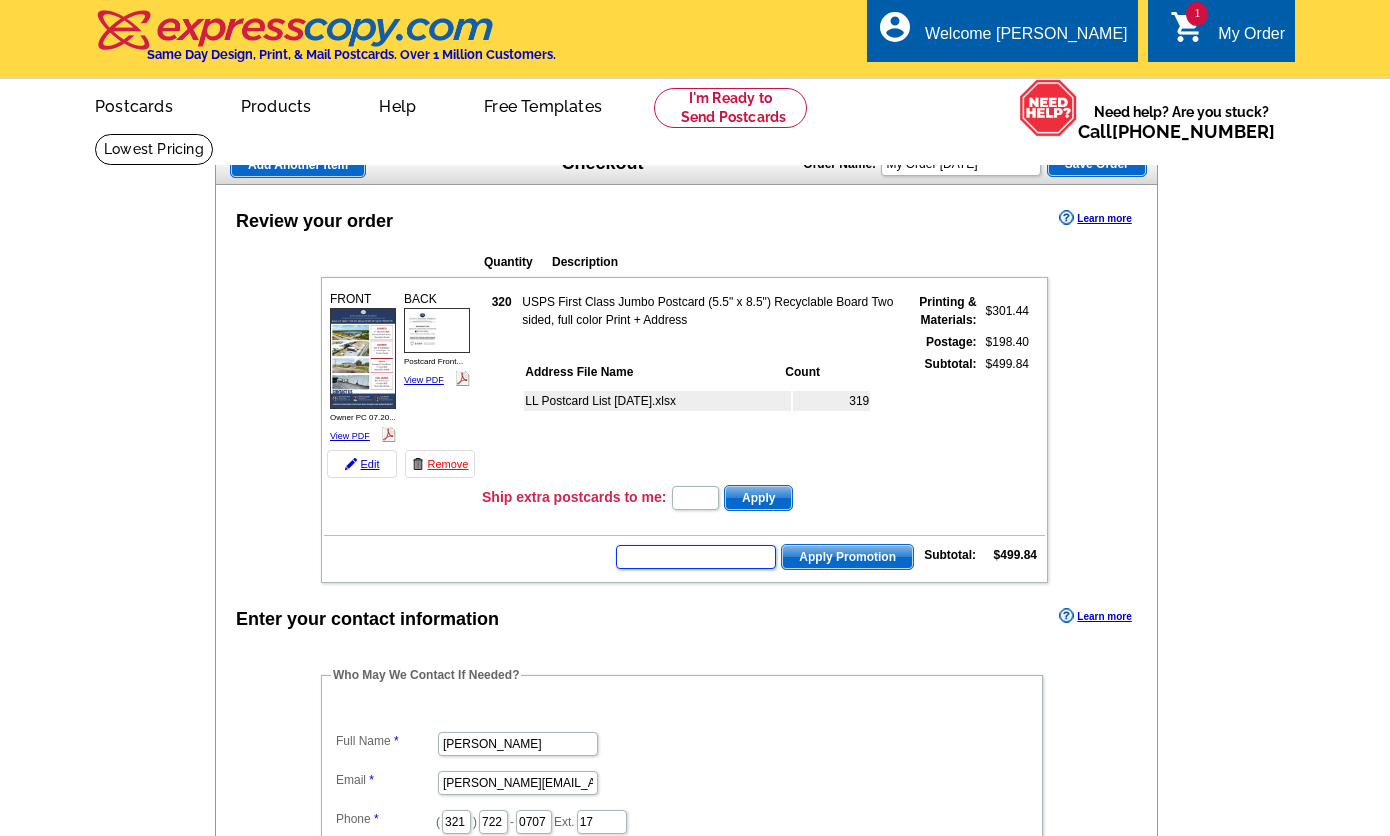 click at bounding box center [696, 557] 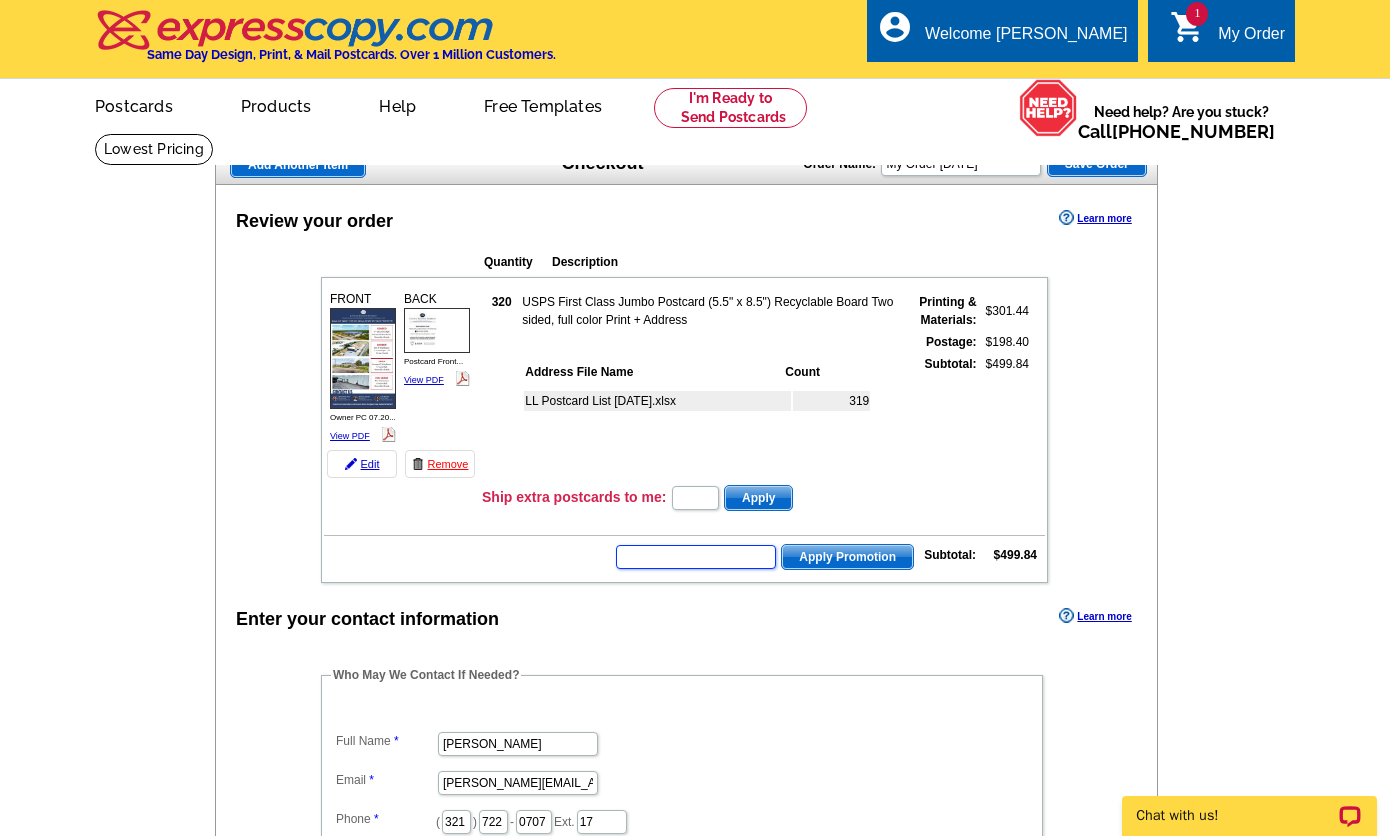 scroll, scrollTop: 0, scrollLeft: 0, axis: both 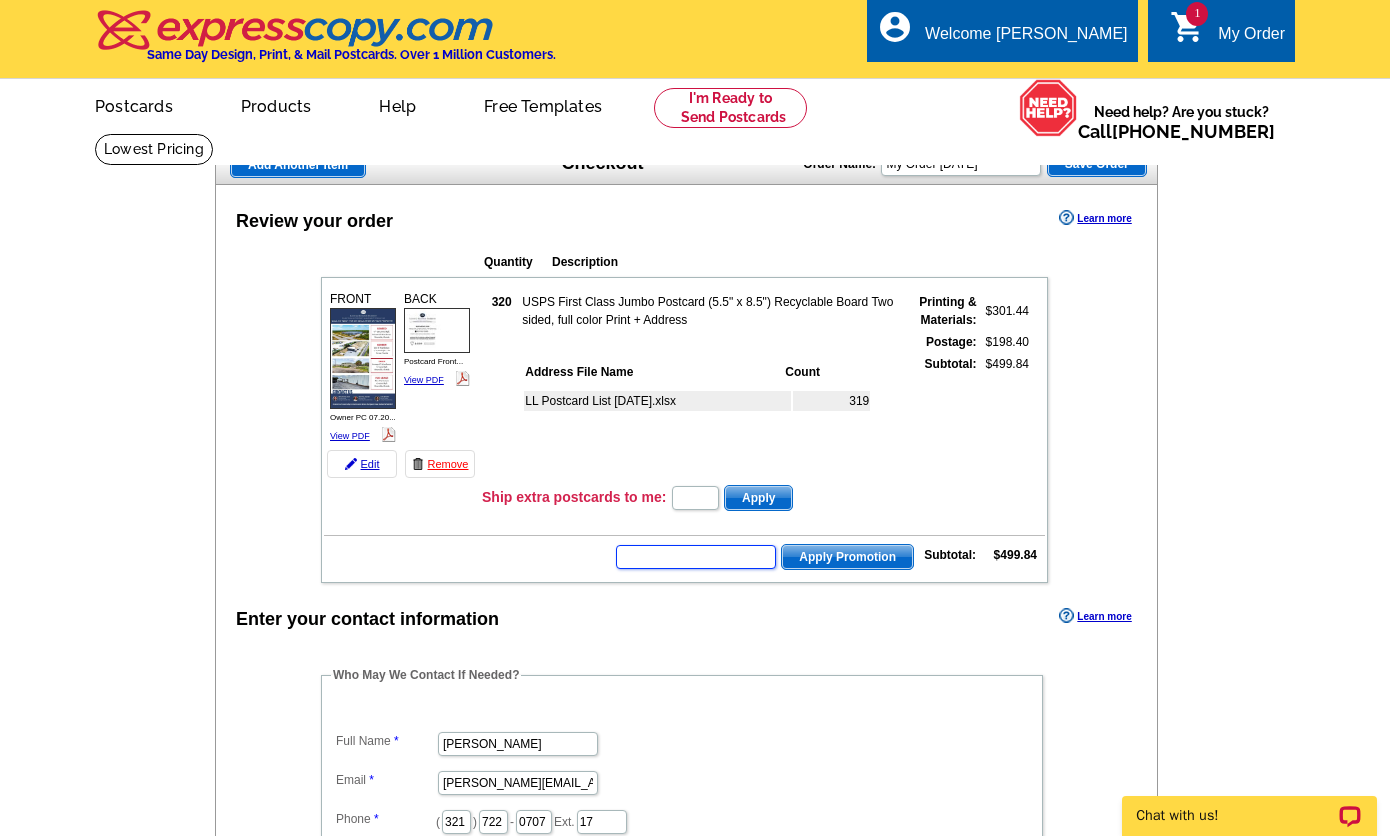 click at bounding box center [696, 557] 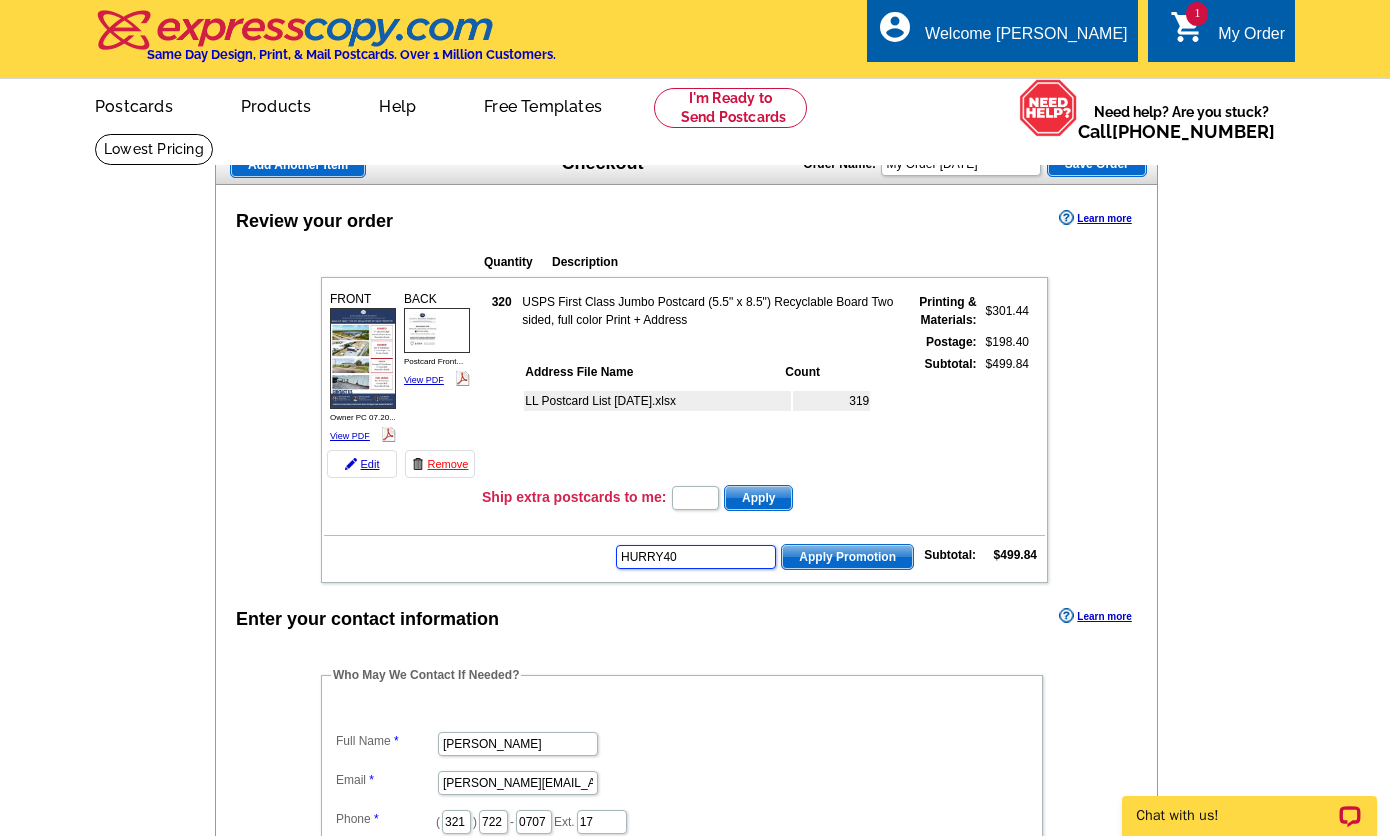 scroll, scrollTop: 36, scrollLeft: 0, axis: vertical 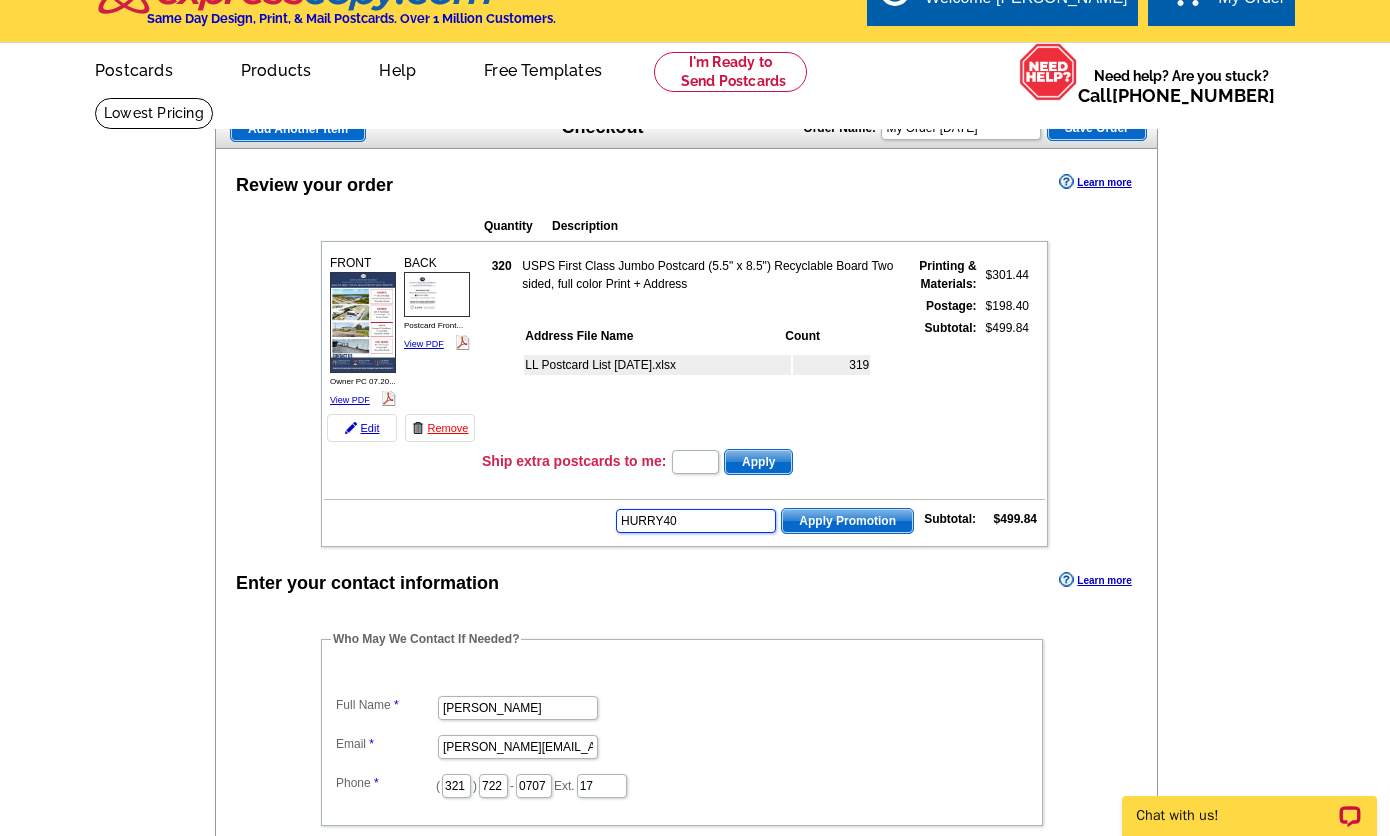 type on "HURRY40" 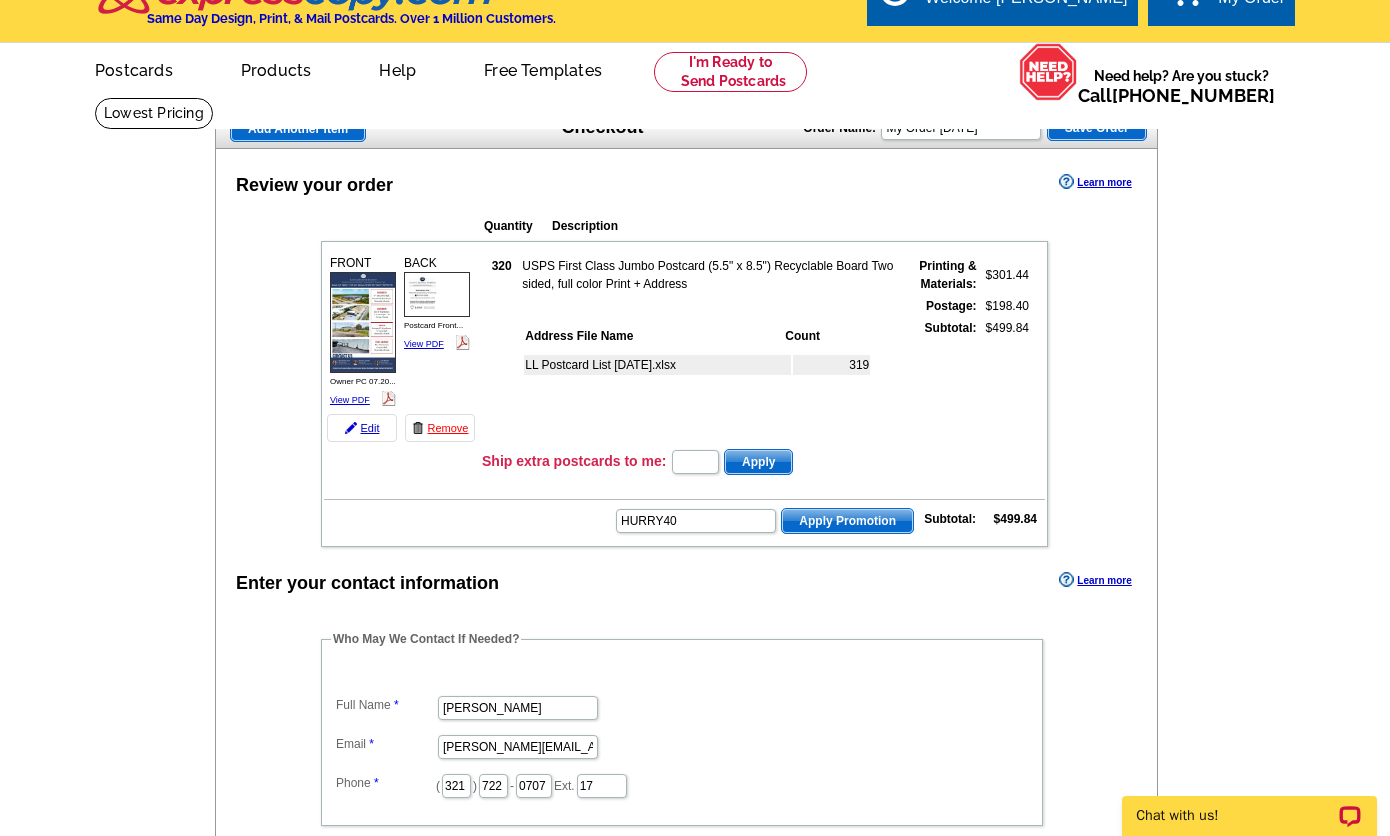 scroll, scrollTop: 0, scrollLeft: 0, axis: both 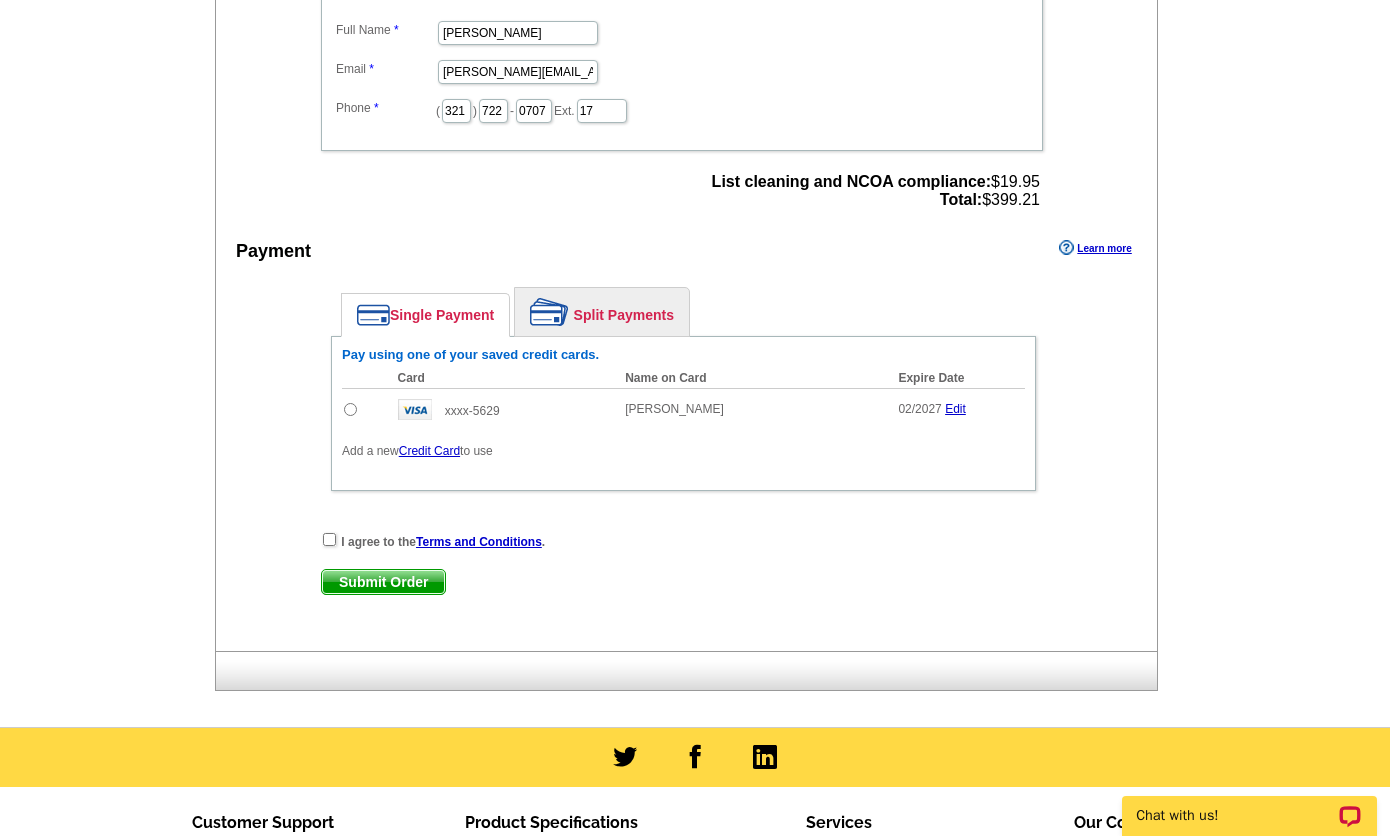 click at bounding box center (350, 409) 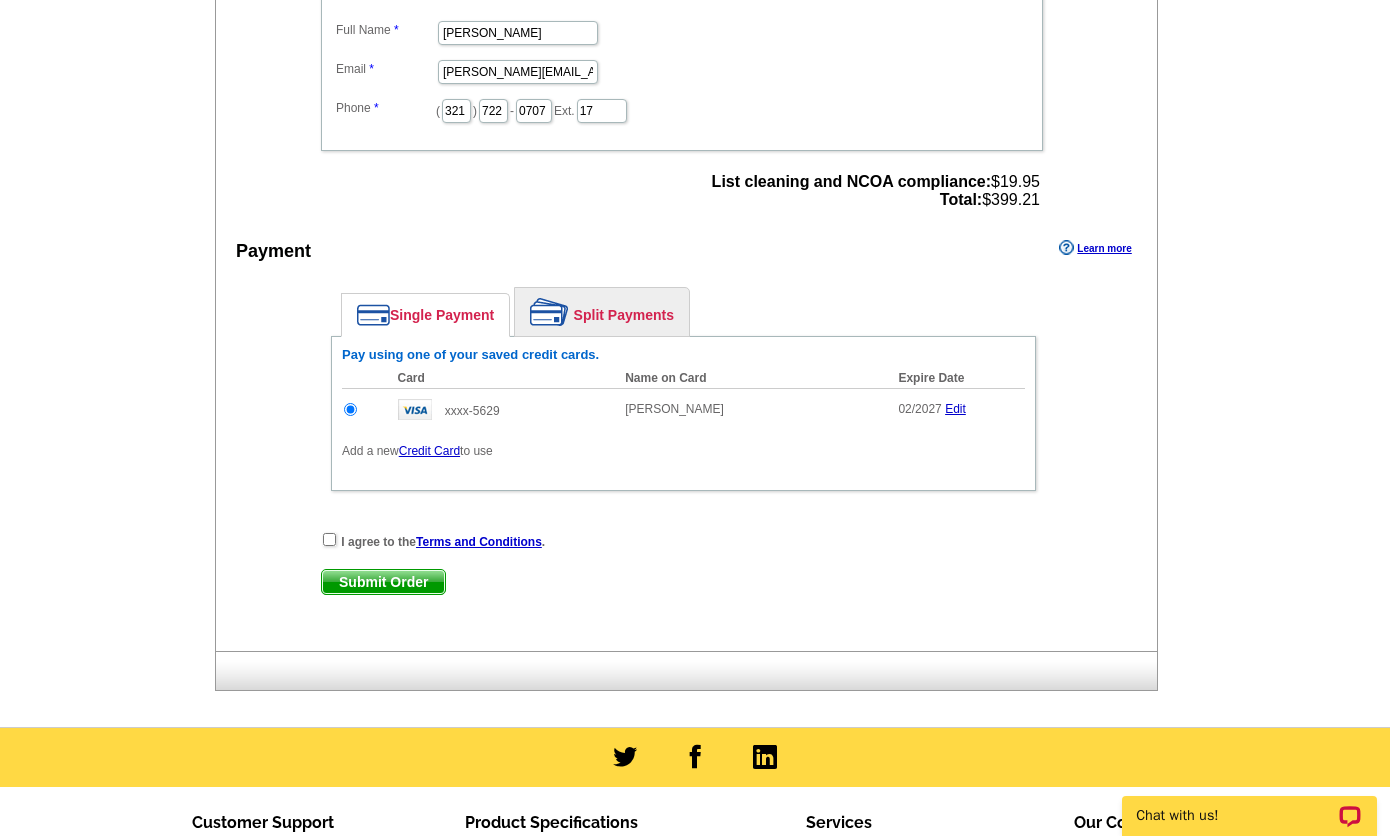 scroll, scrollTop: 774, scrollLeft: 0, axis: vertical 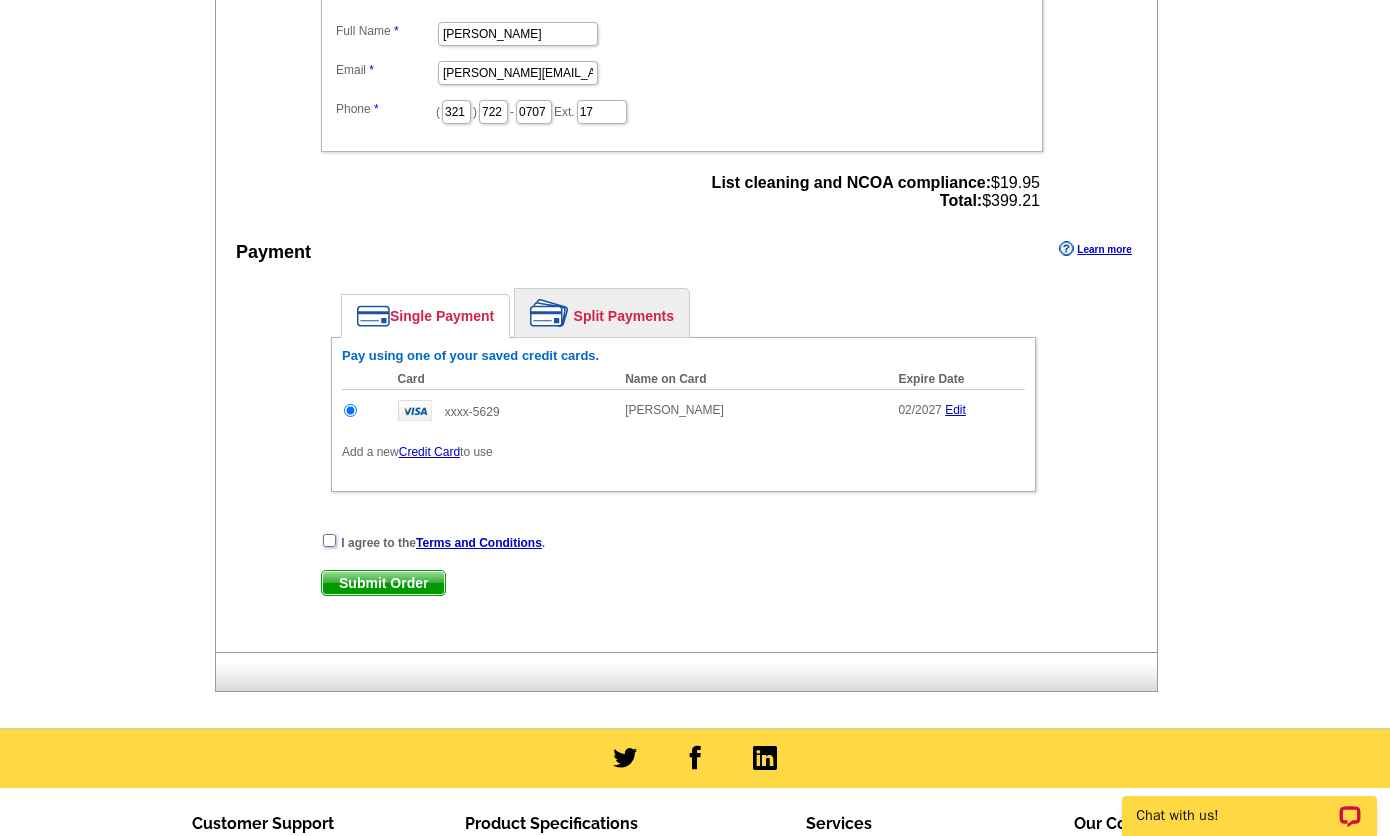 click at bounding box center (329, 540) 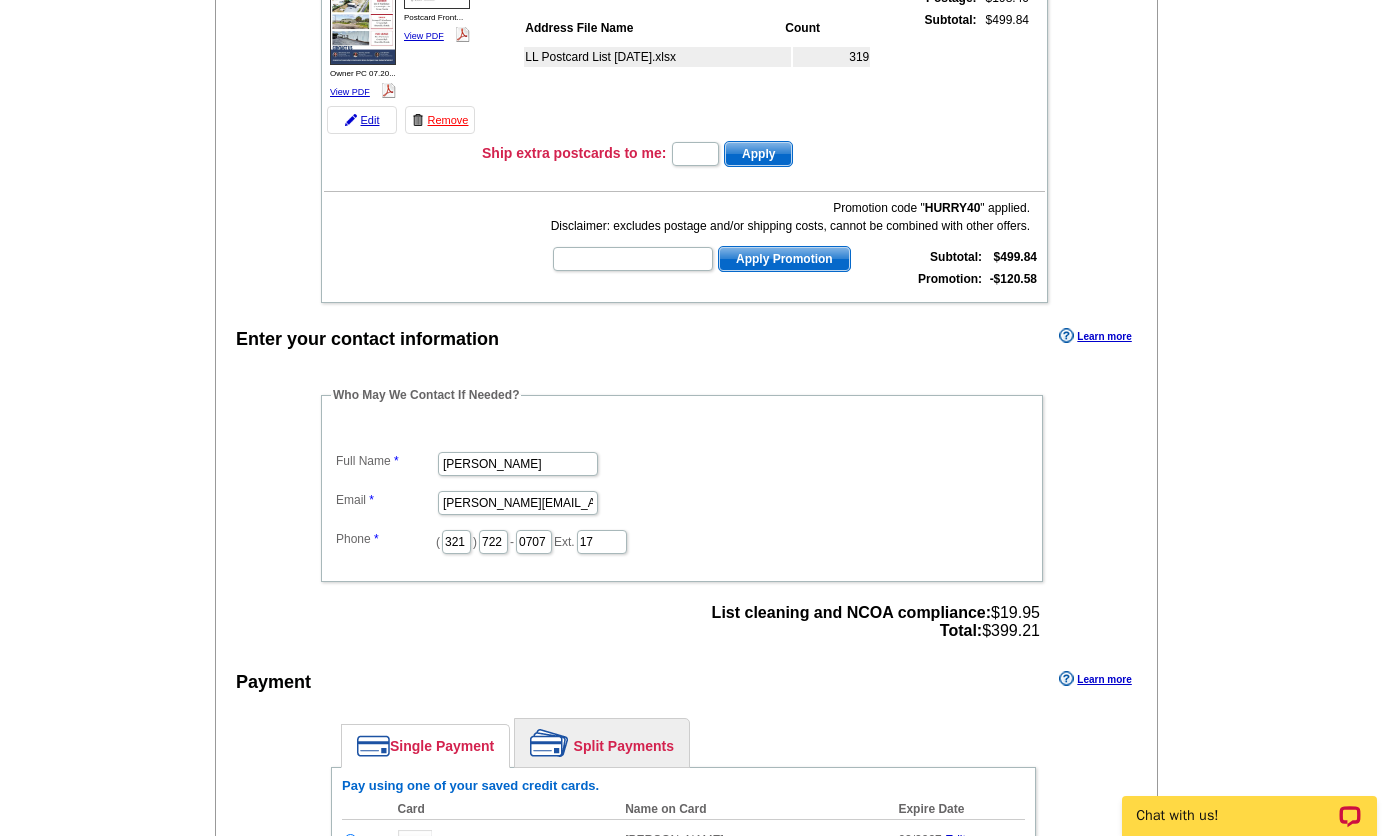 scroll, scrollTop: 341, scrollLeft: 0, axis: vertical 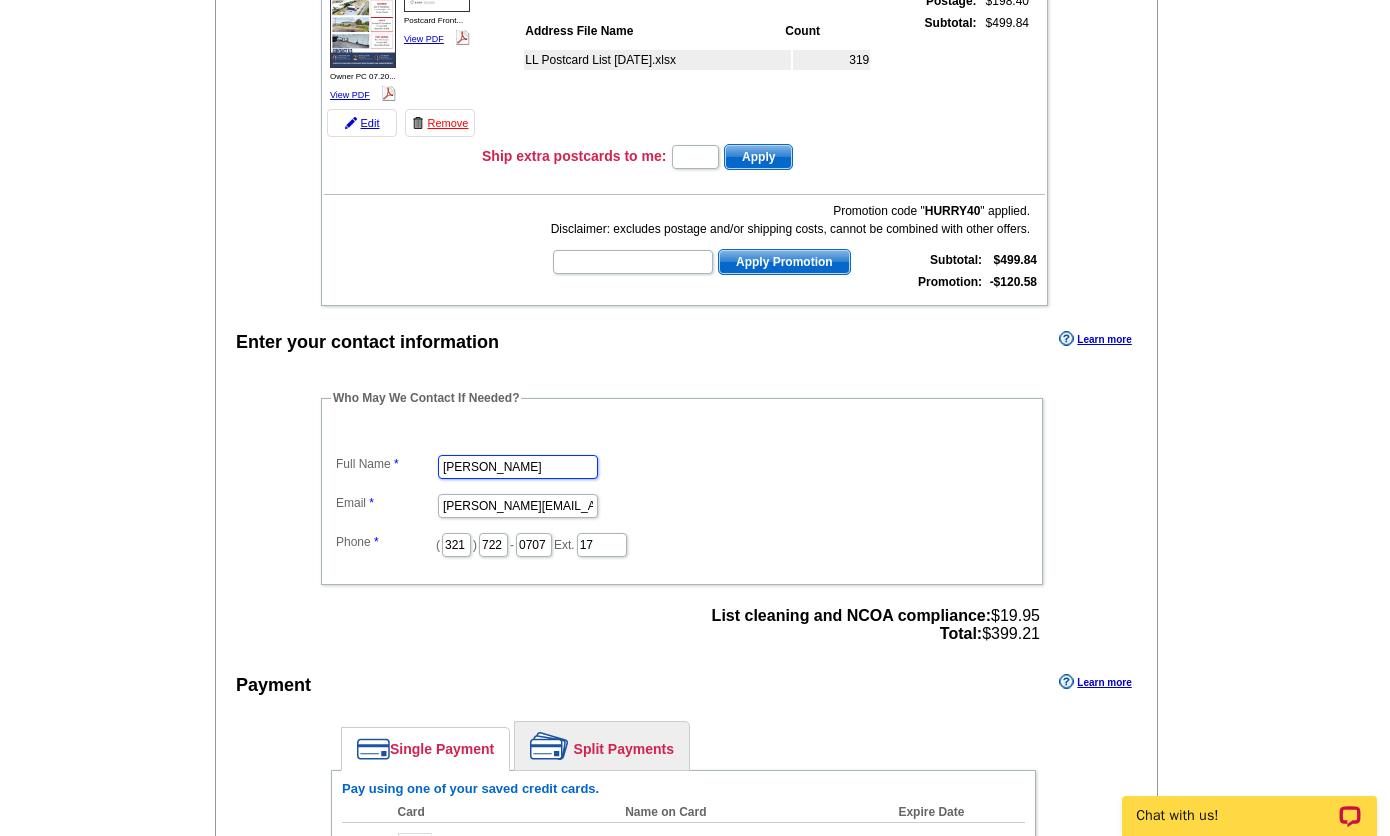 drag, startPoint x: 384, startPoint y: 472, endPoint x: 370, endPoint y: 470, distance: 14.142136 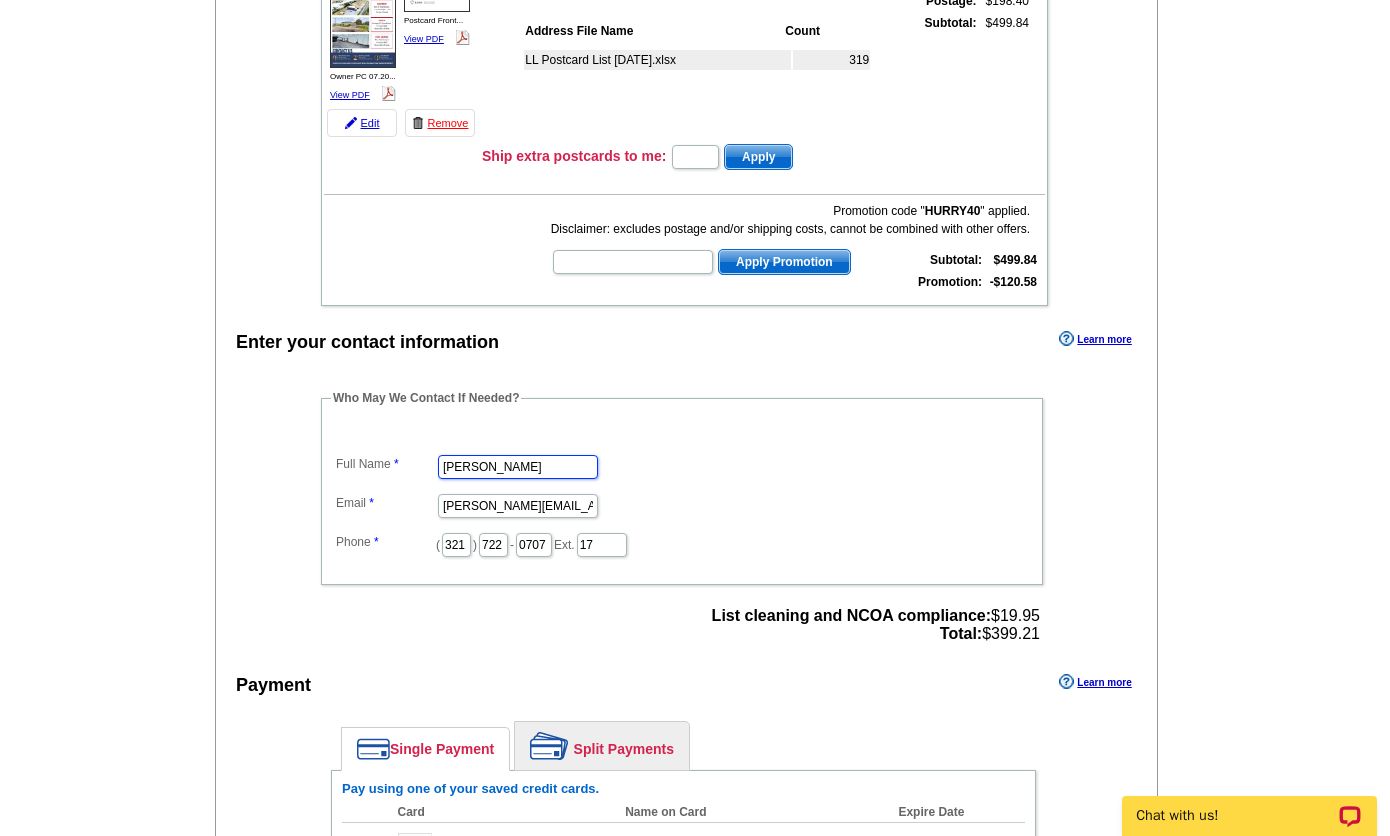 click on "Full Name
Donna Garson
Email
donna@teamlbr.com
Phone
( 321 )  722  -  0707  Ext.  17" at bounding box center [682, 491] 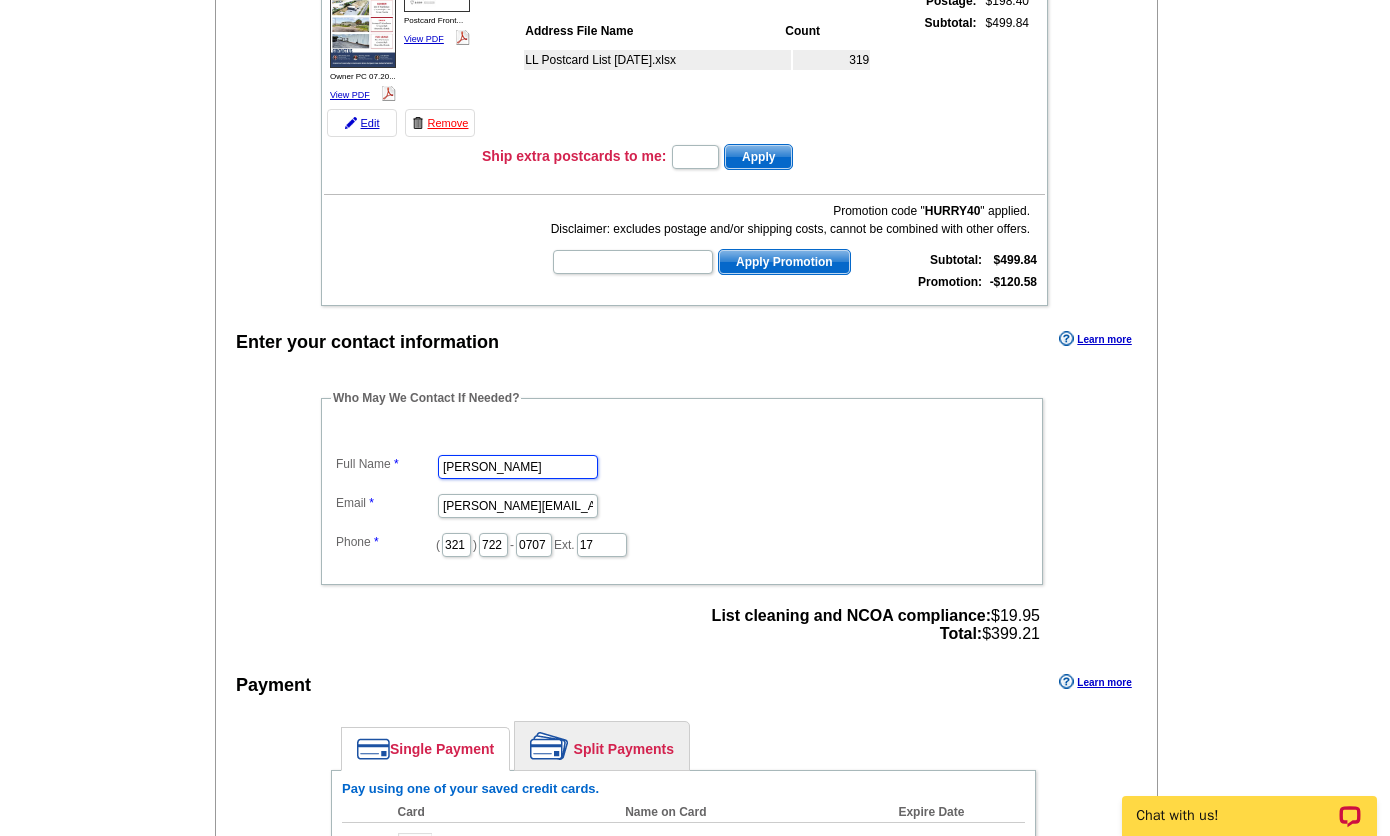 type on "[PERSON_NAME]" 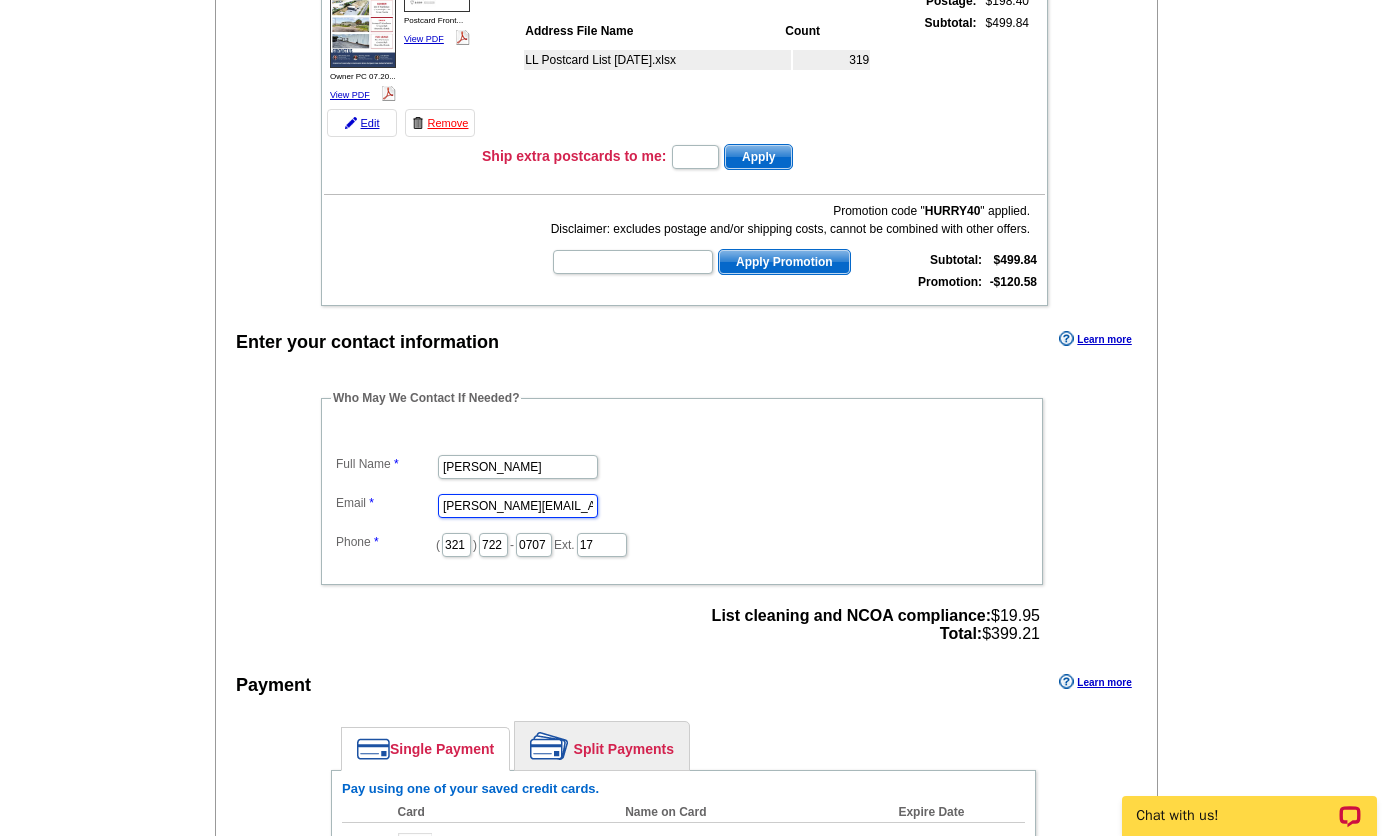 type on "[PERSON_NAME][EMAIL_ADDRESS][DOMAIN_NAME]" 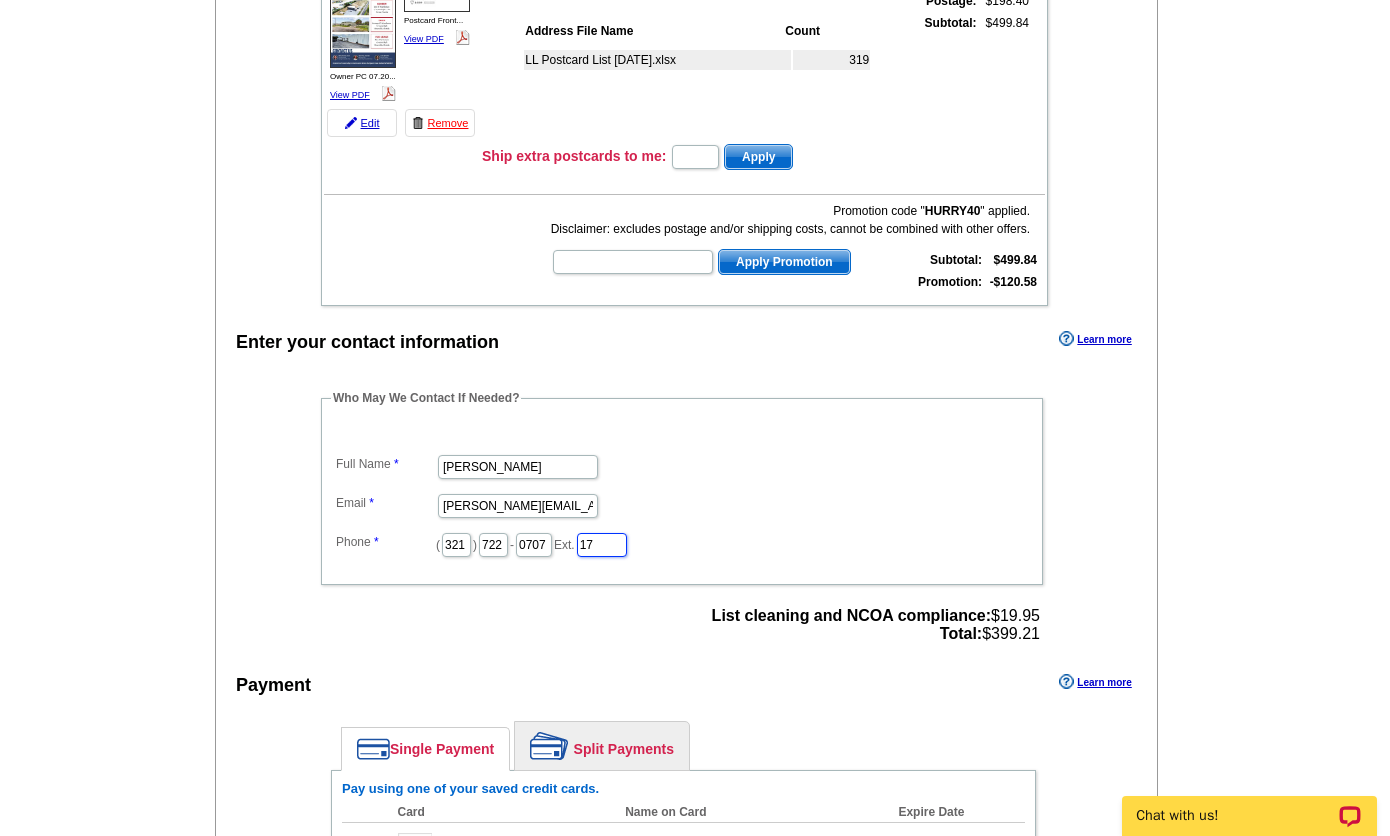 drag, startPoint x: 599, startPoint y: 548, endPoint x: 573, endPoint y: 545, distance: 26.172504 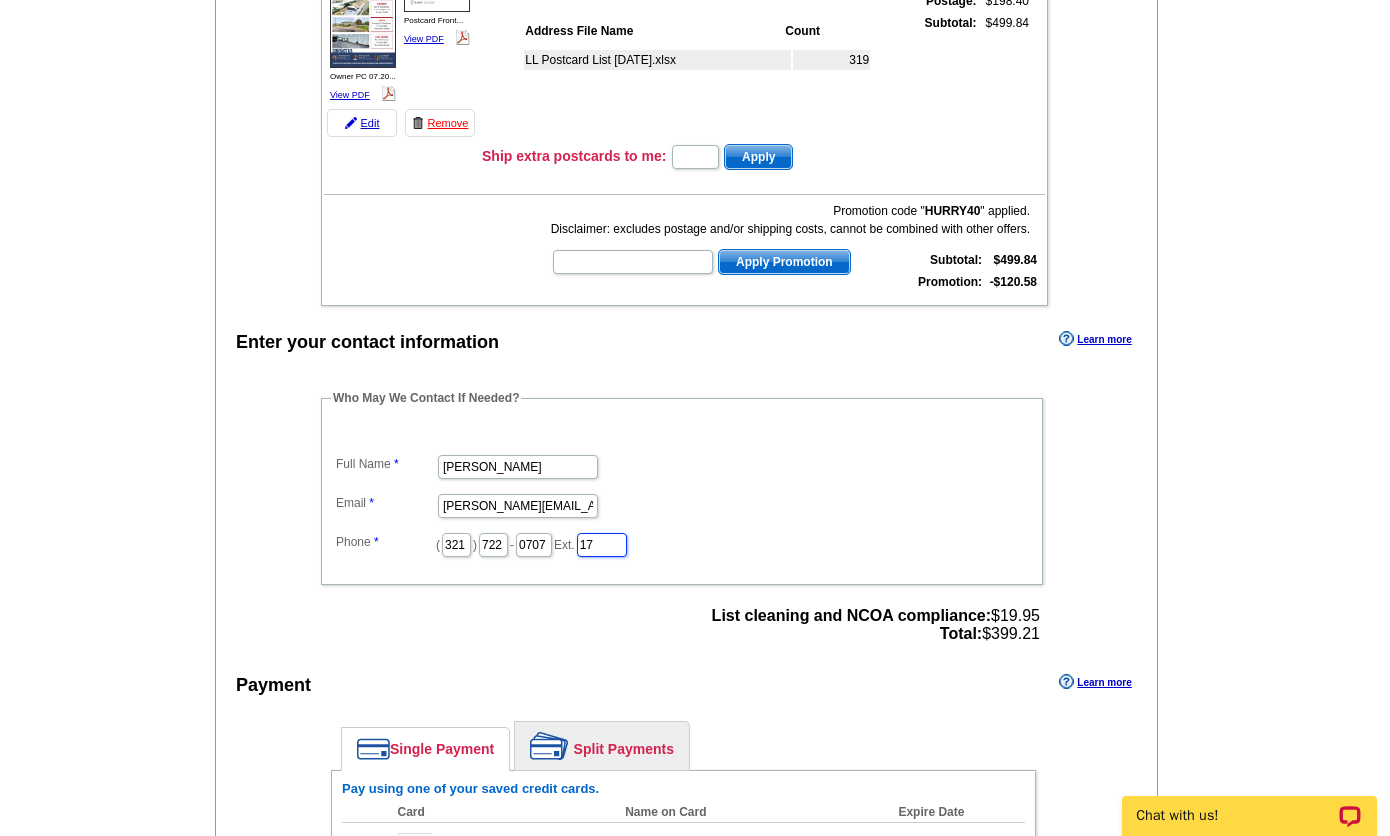 click on "17" at bounding box center (602, 545) 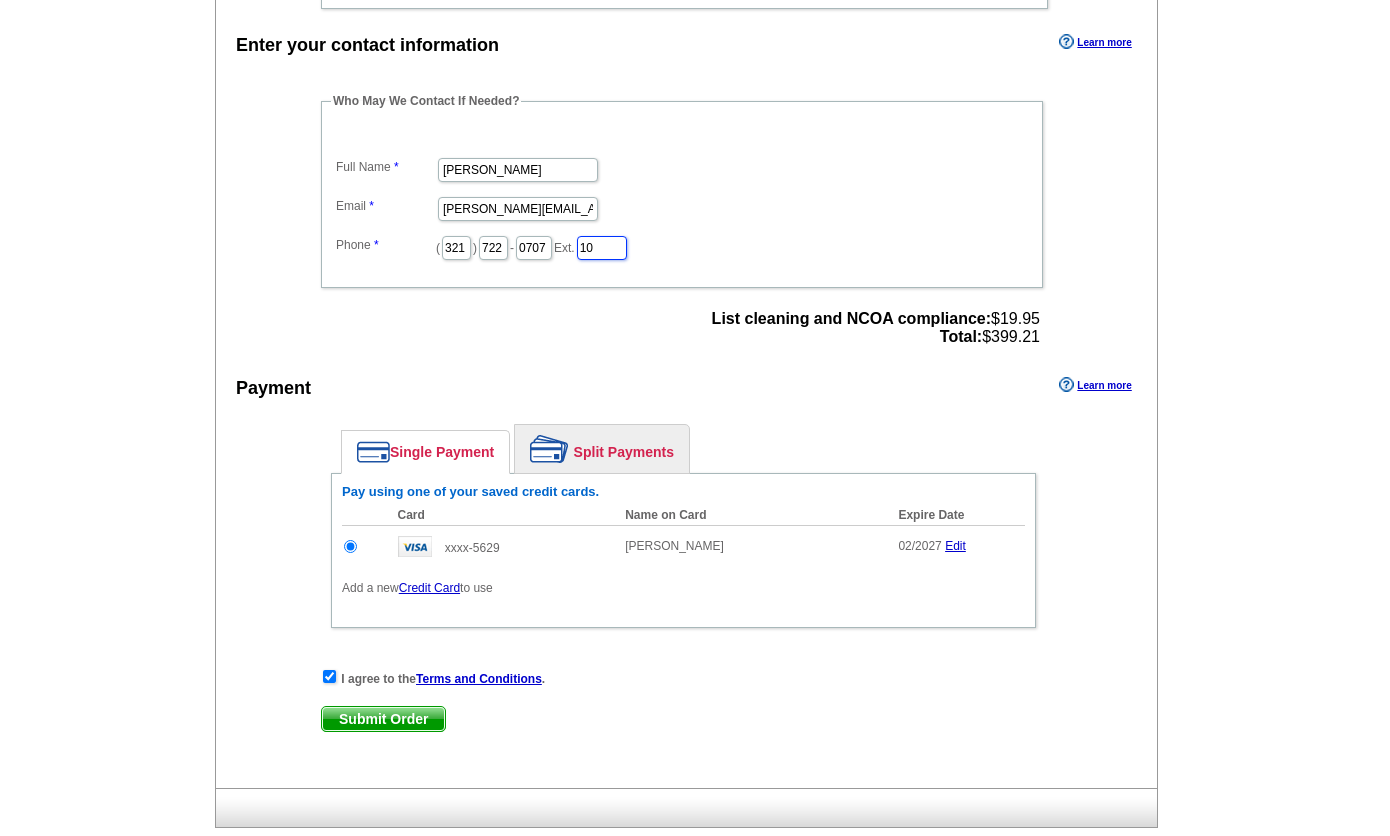 scroll, scrollTop: 639, scrollLeft: 0, axis: vertical 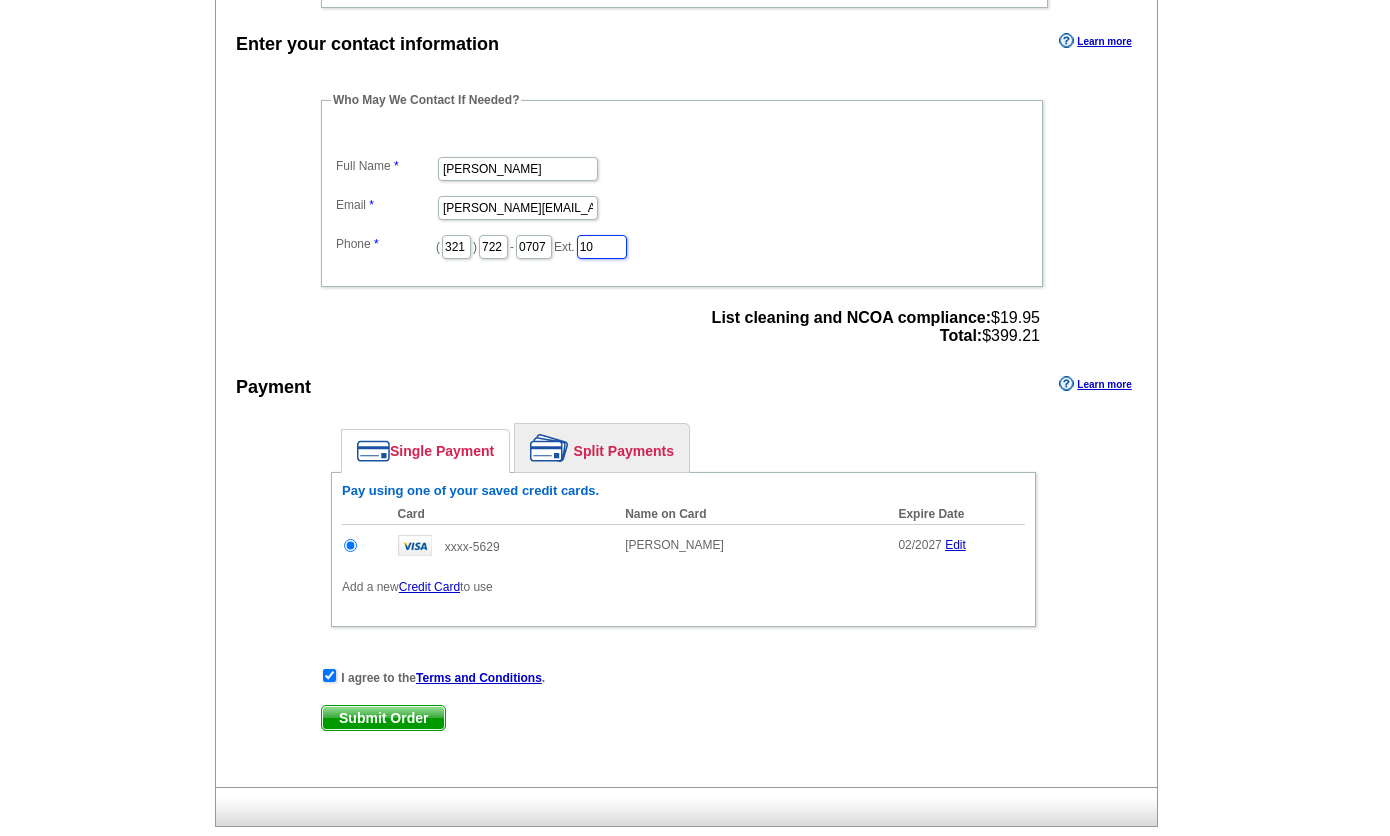 type on "10" 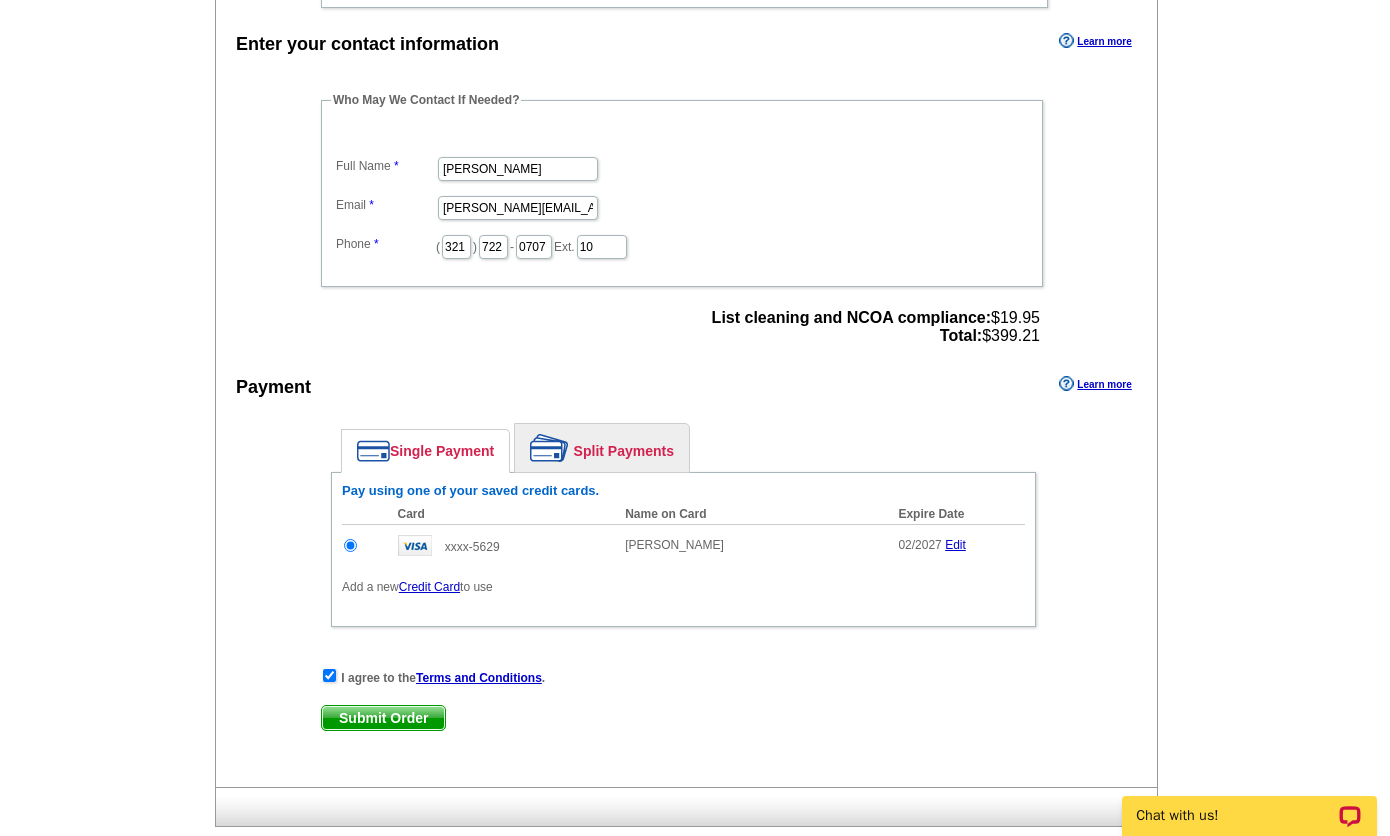 click on "Submit Order" at bounding box center [383, 718] 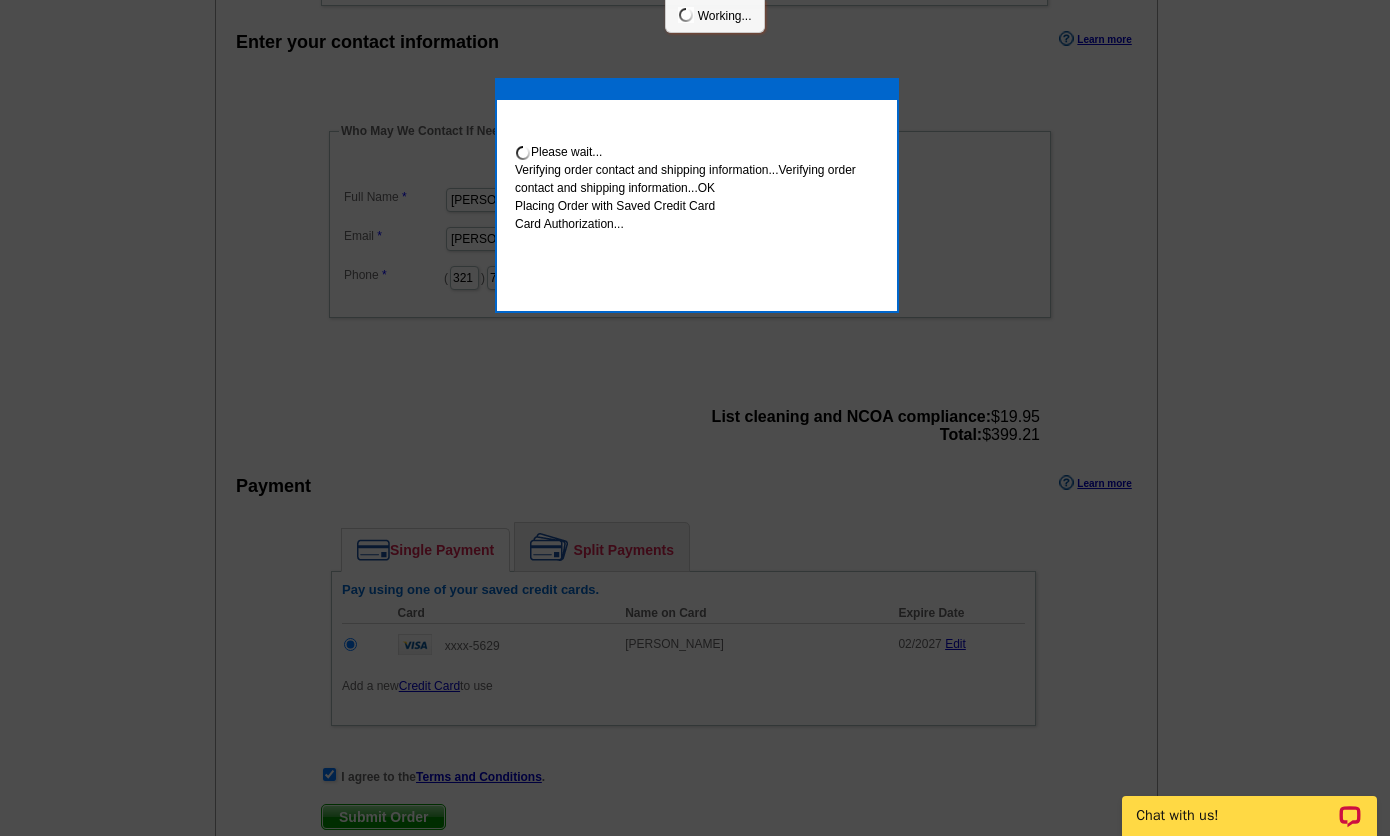 scroll, scrollTop: 643, scrollLeft: 0, axis: vertical 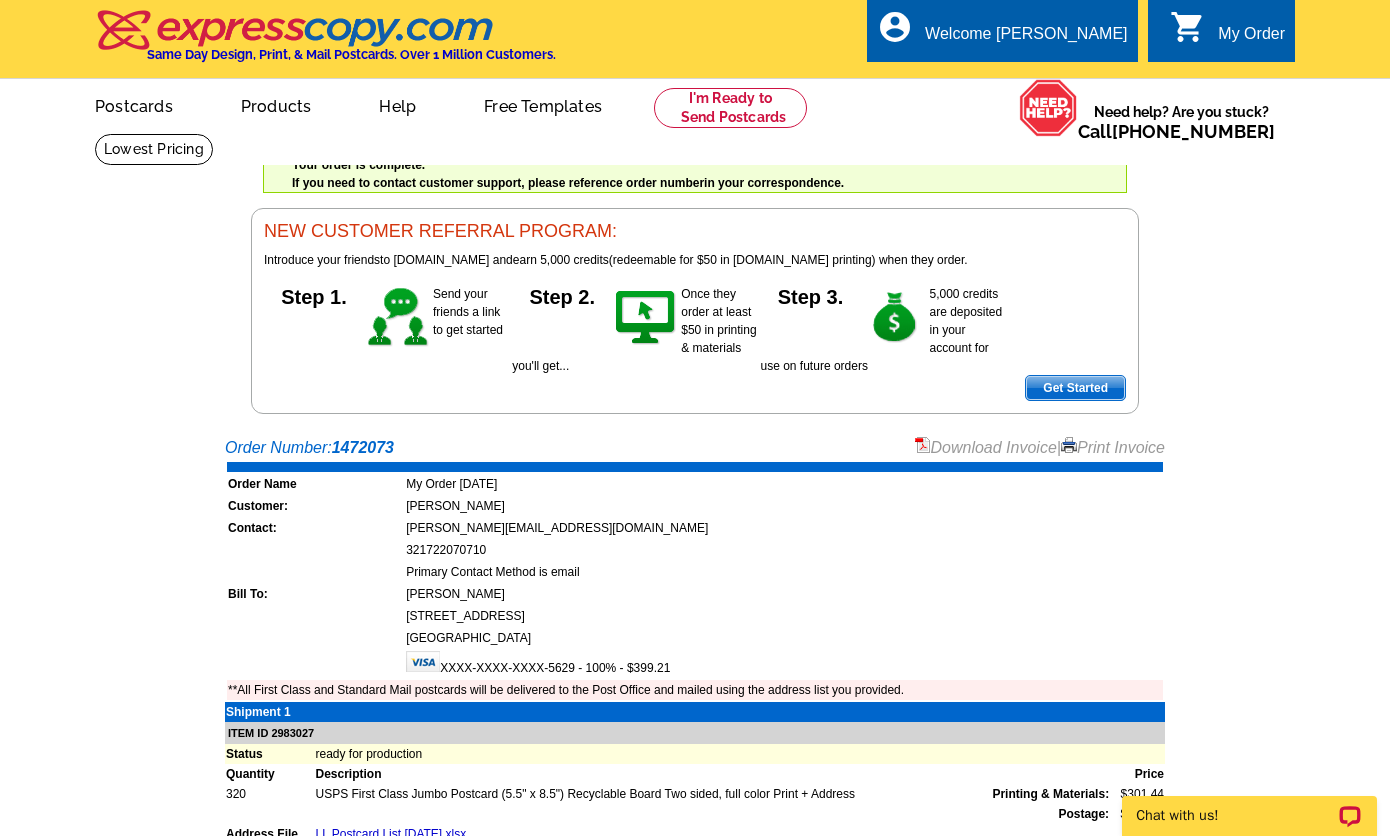 click on "Print Invoice" at bounding box center (1113, 447) 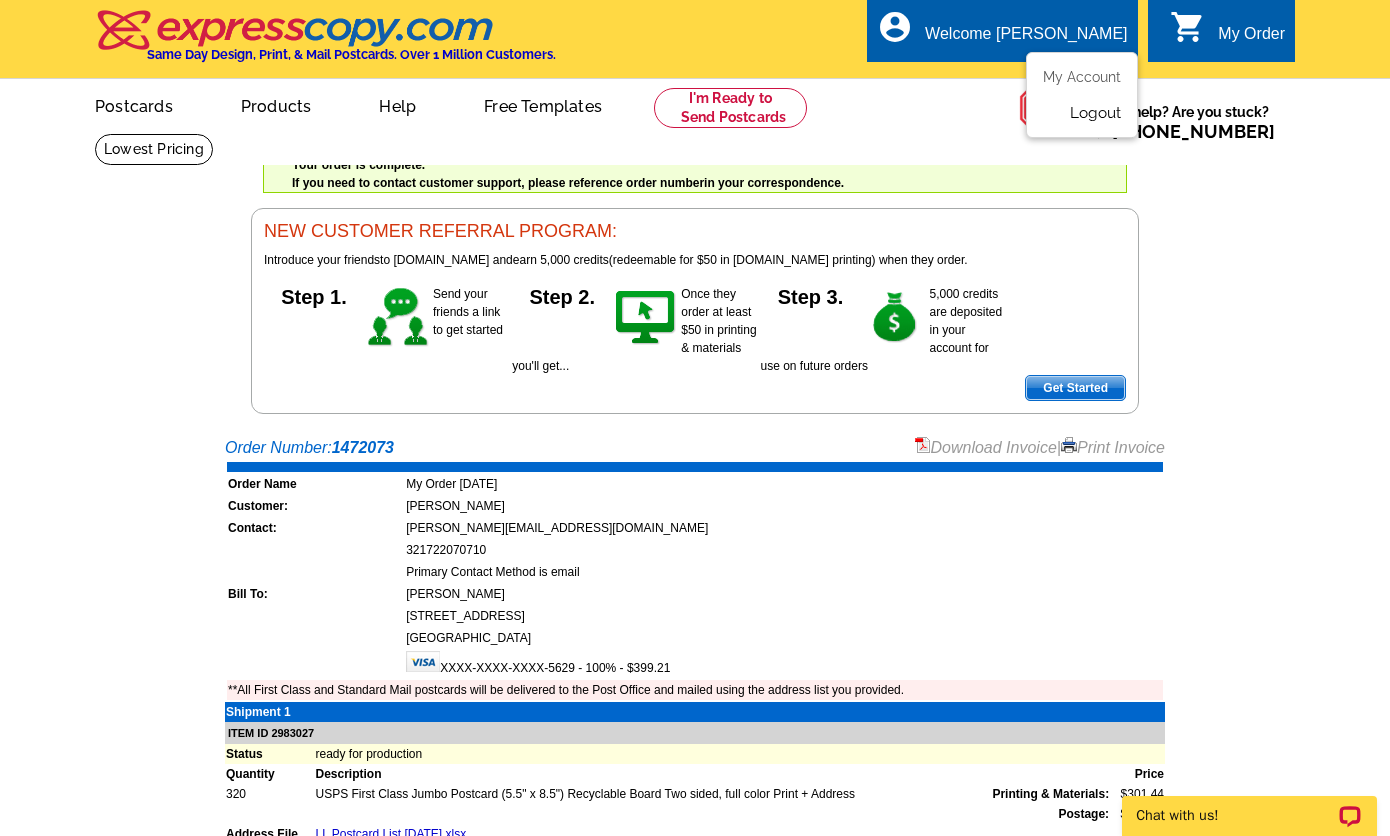 click on "Logout" at bounding box center (1095, 113) 